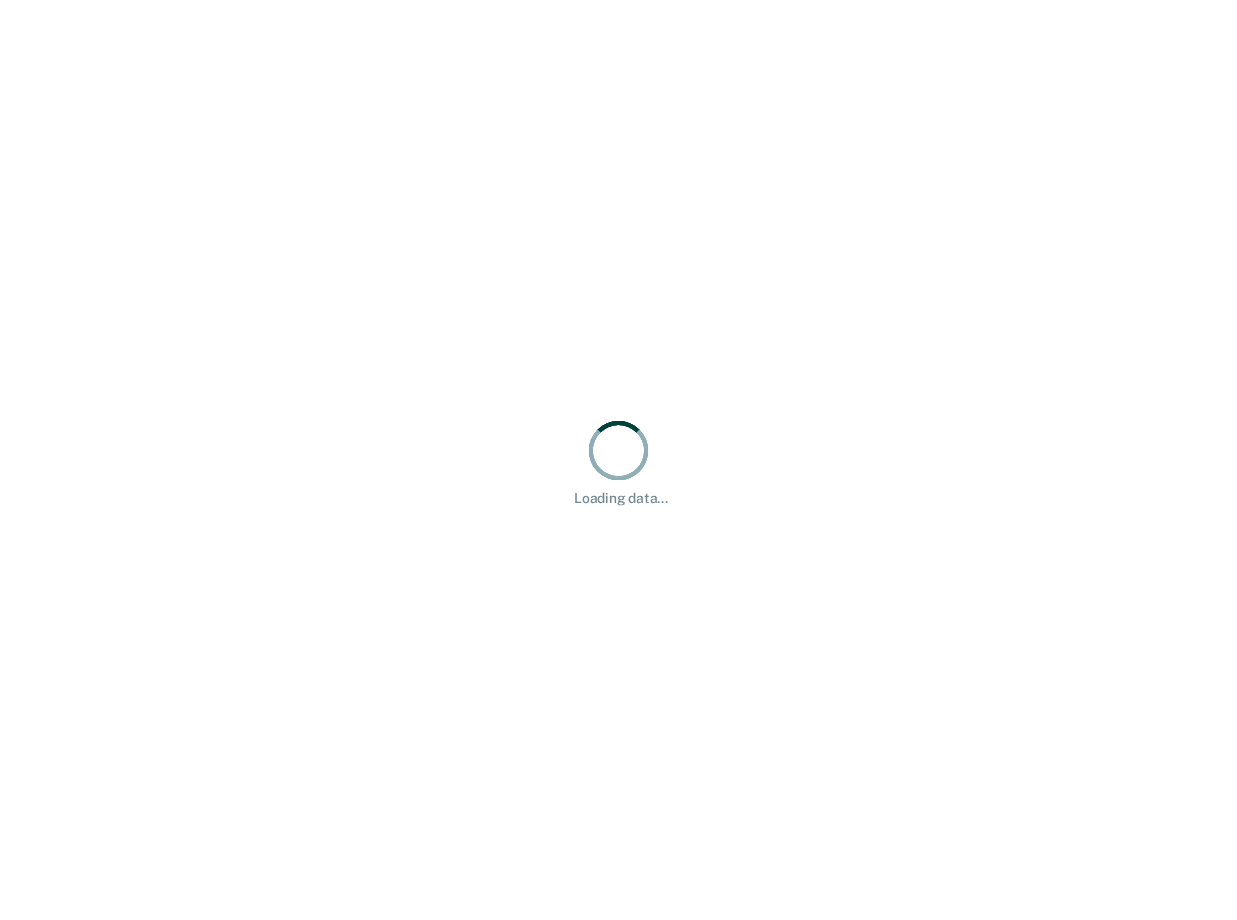 scroll, scrollTop: 0, scrollLeft: 0, axis: both 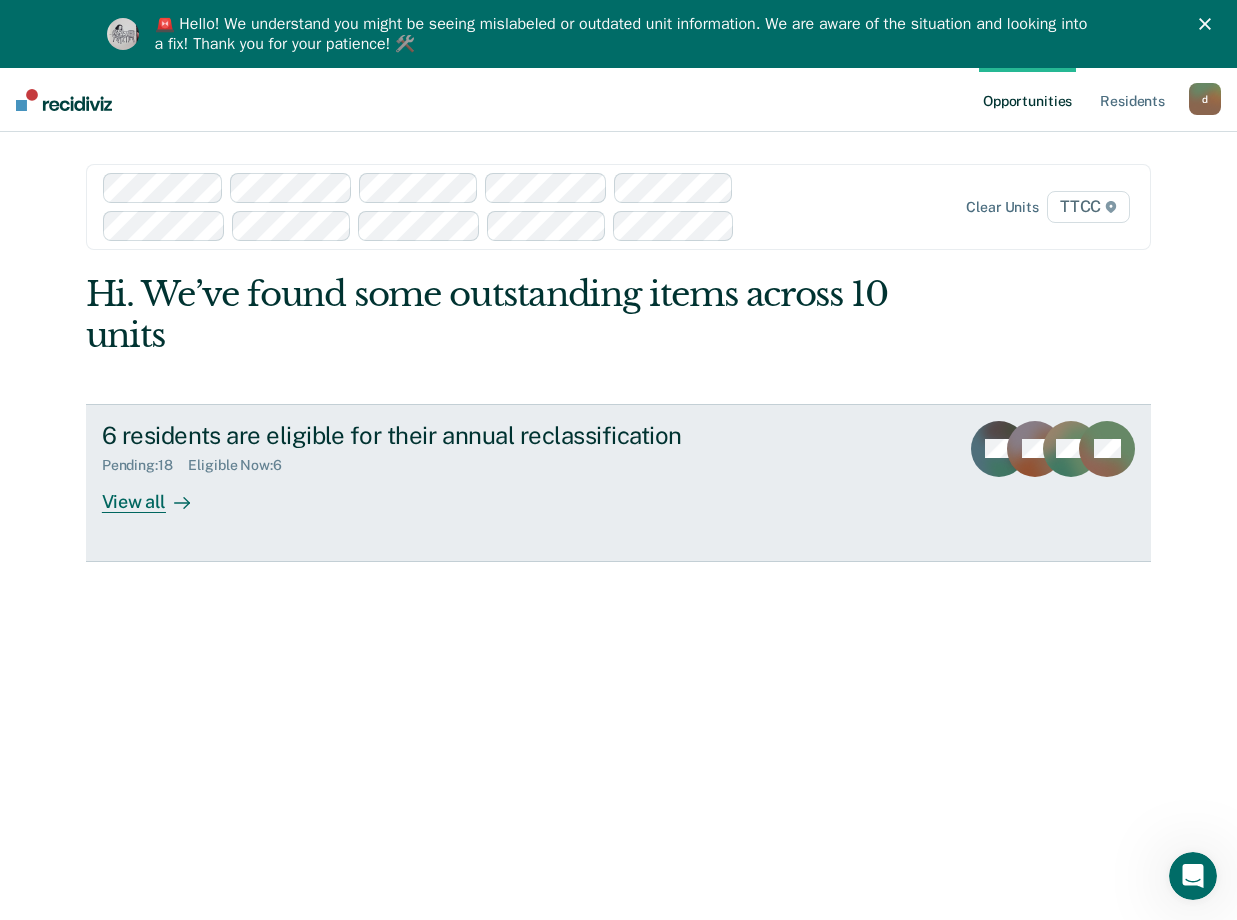 click on "6 residents are eligible for their annual reclassification Pending : 18 Eligible Now : 6 View all DH SB KM + 3" at bounding box center (618, 483) 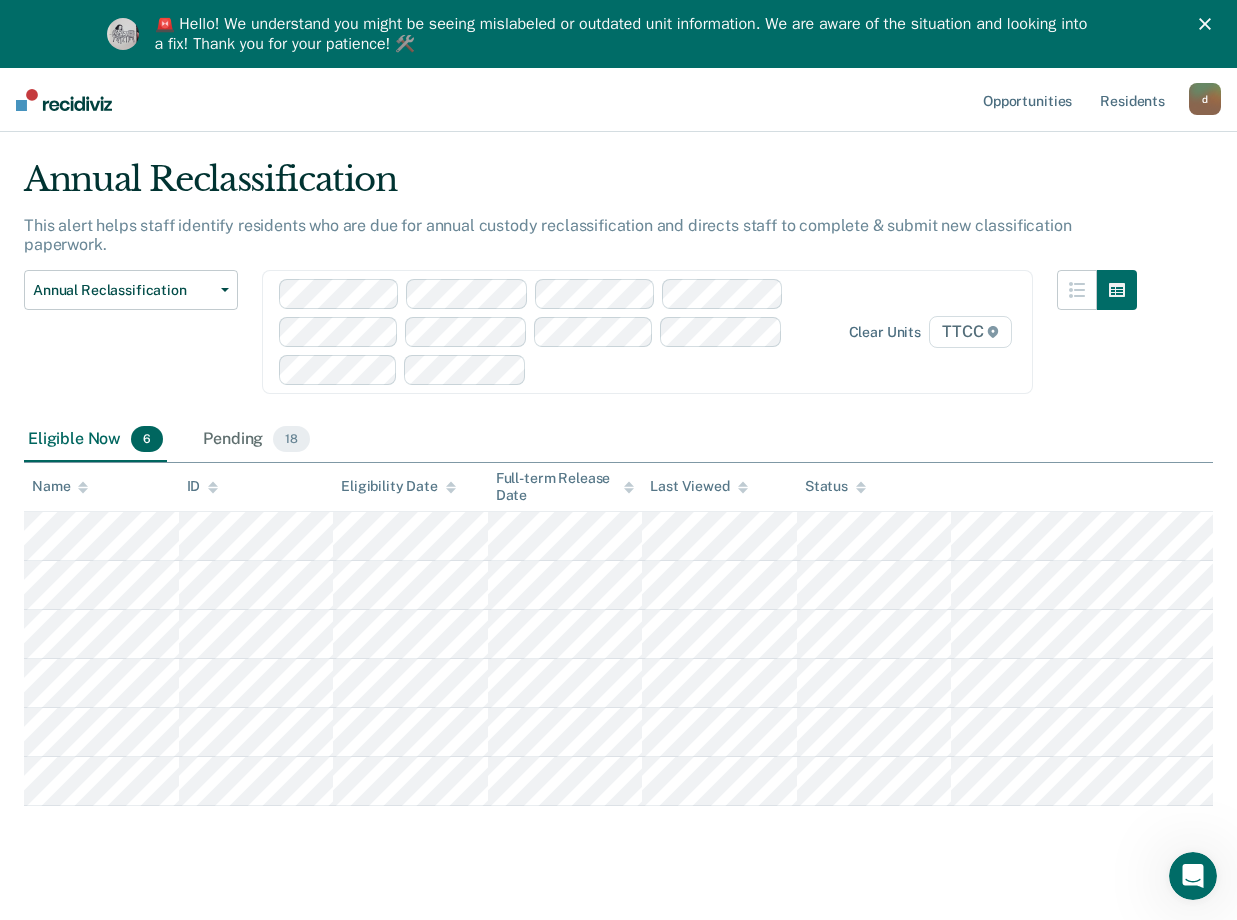 scroll, scrollTop: 68, scrollLeft: 0, axis: vertical 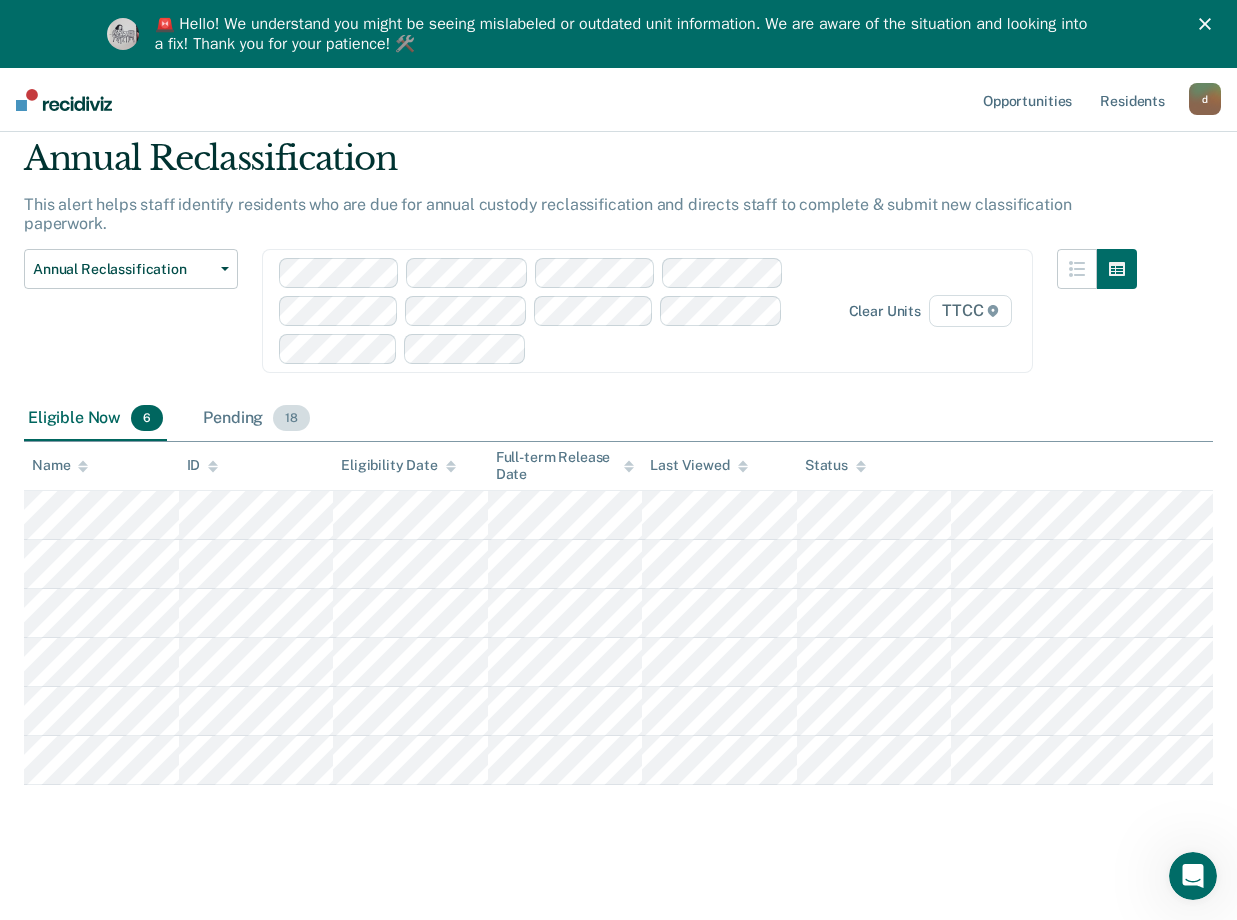 click on "Pending 18" at bounding box center [256, 419] 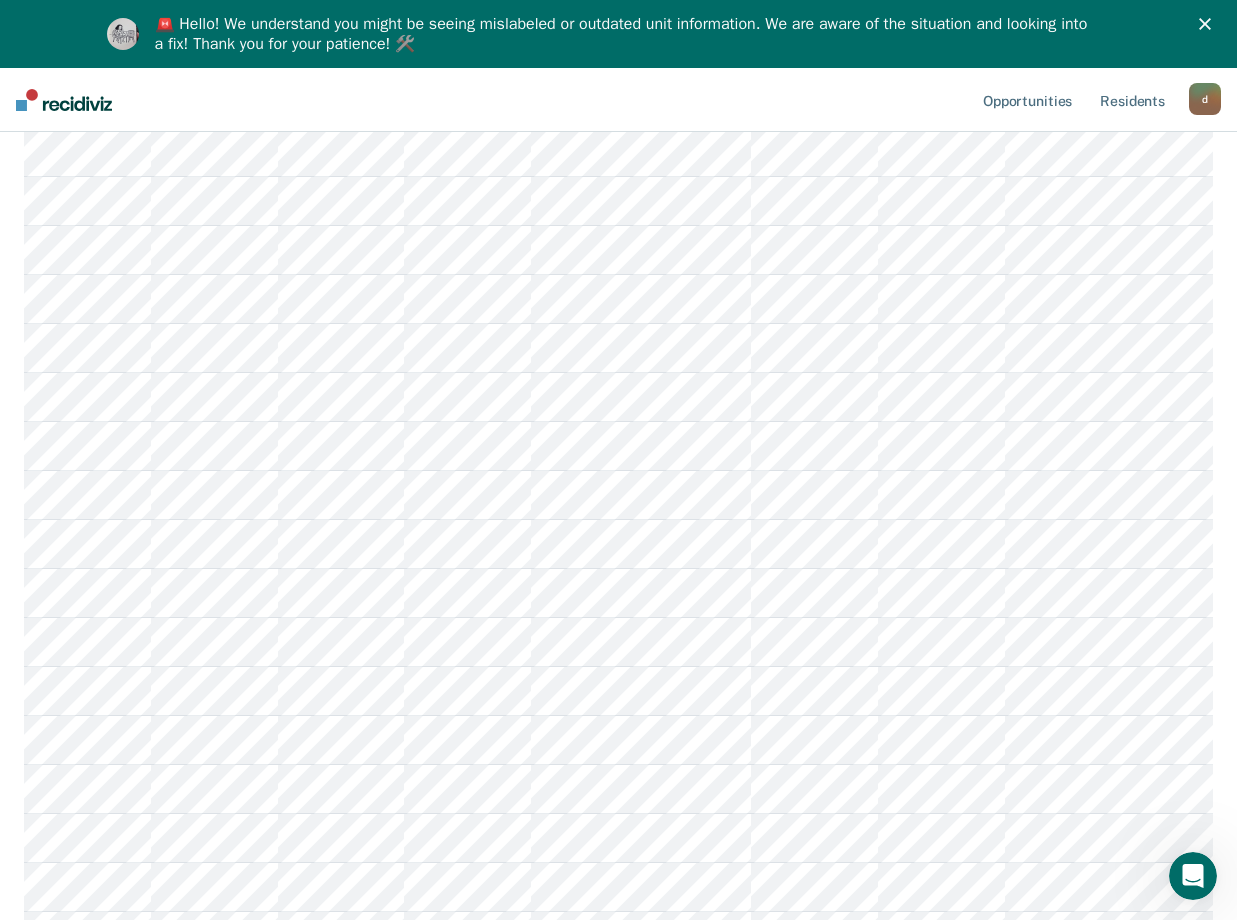 scroll, scrollTop: 568, scrollLeft: 0, axis: vertical 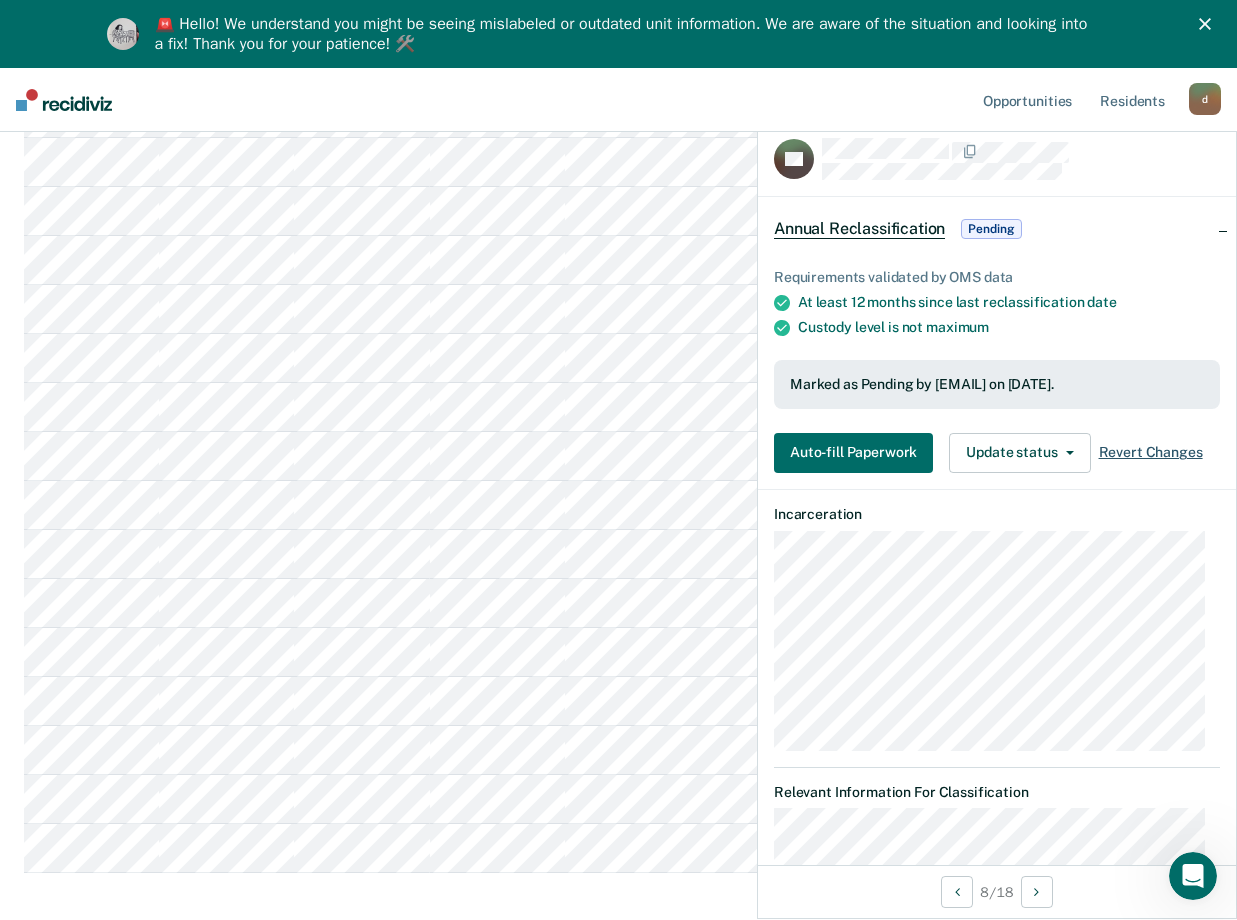 click on "Revert Changes" at bounding box center [1151, 452] 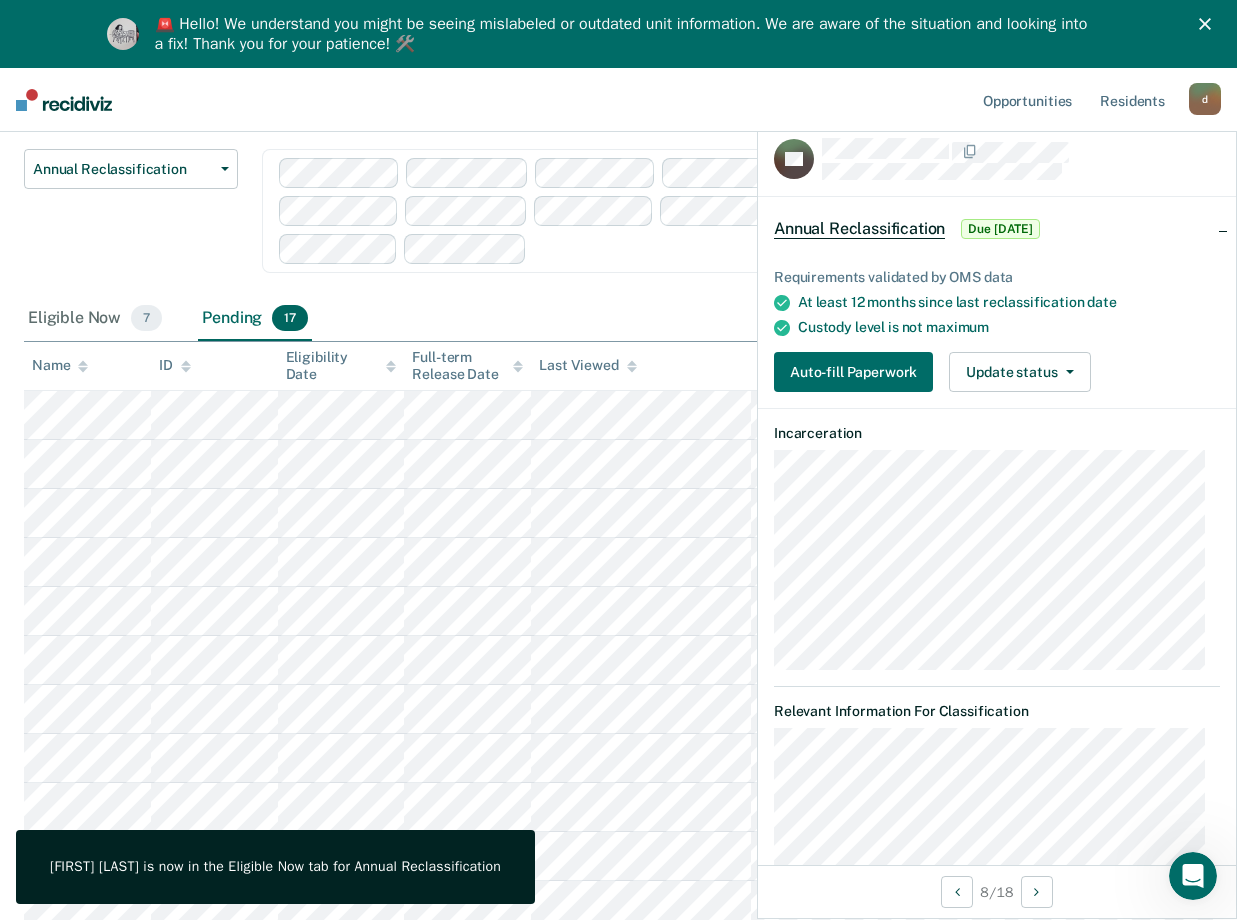 scroll, scrollTop: 0, scrollLeft: 0, axis: both 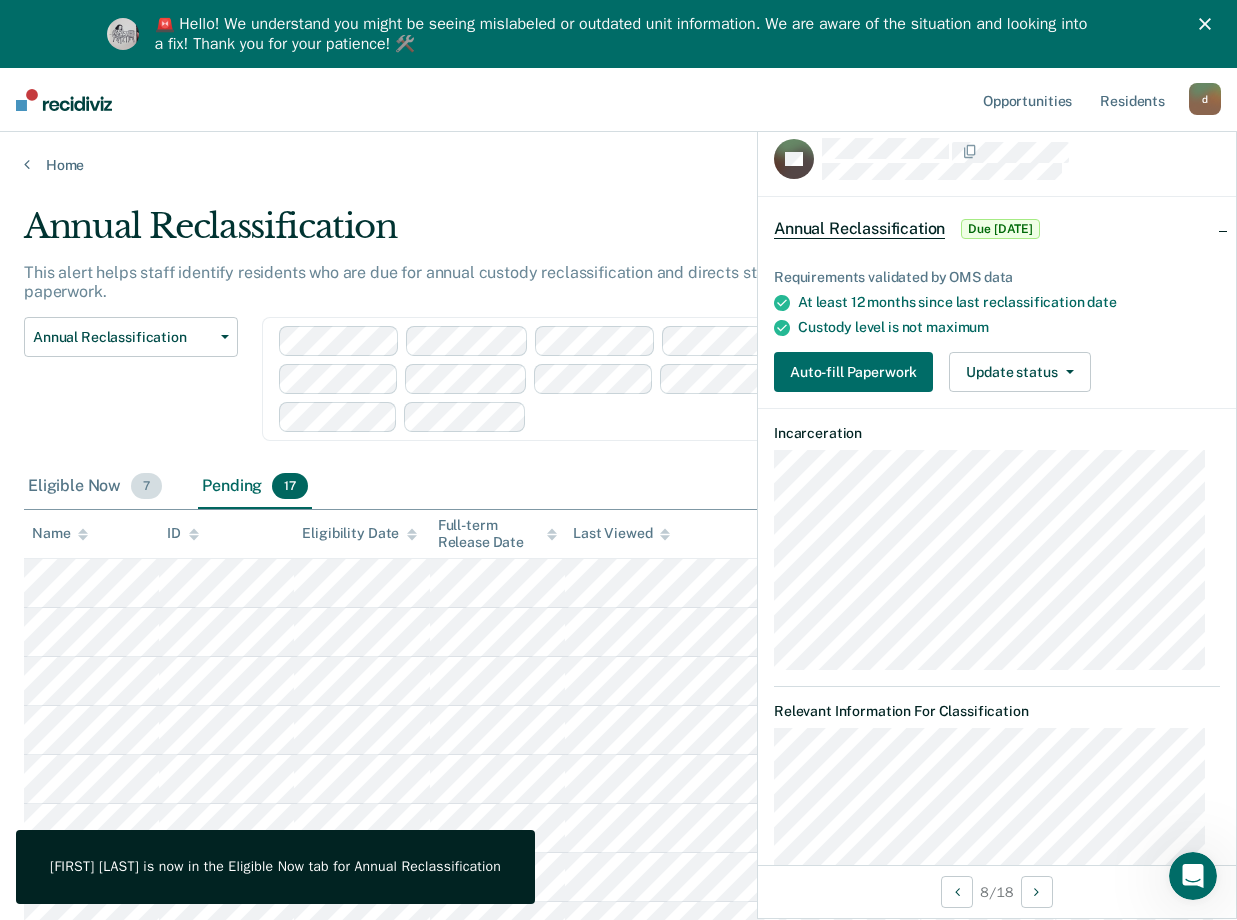 click on "Eligible Now 7" at bounding box center [95, 487] 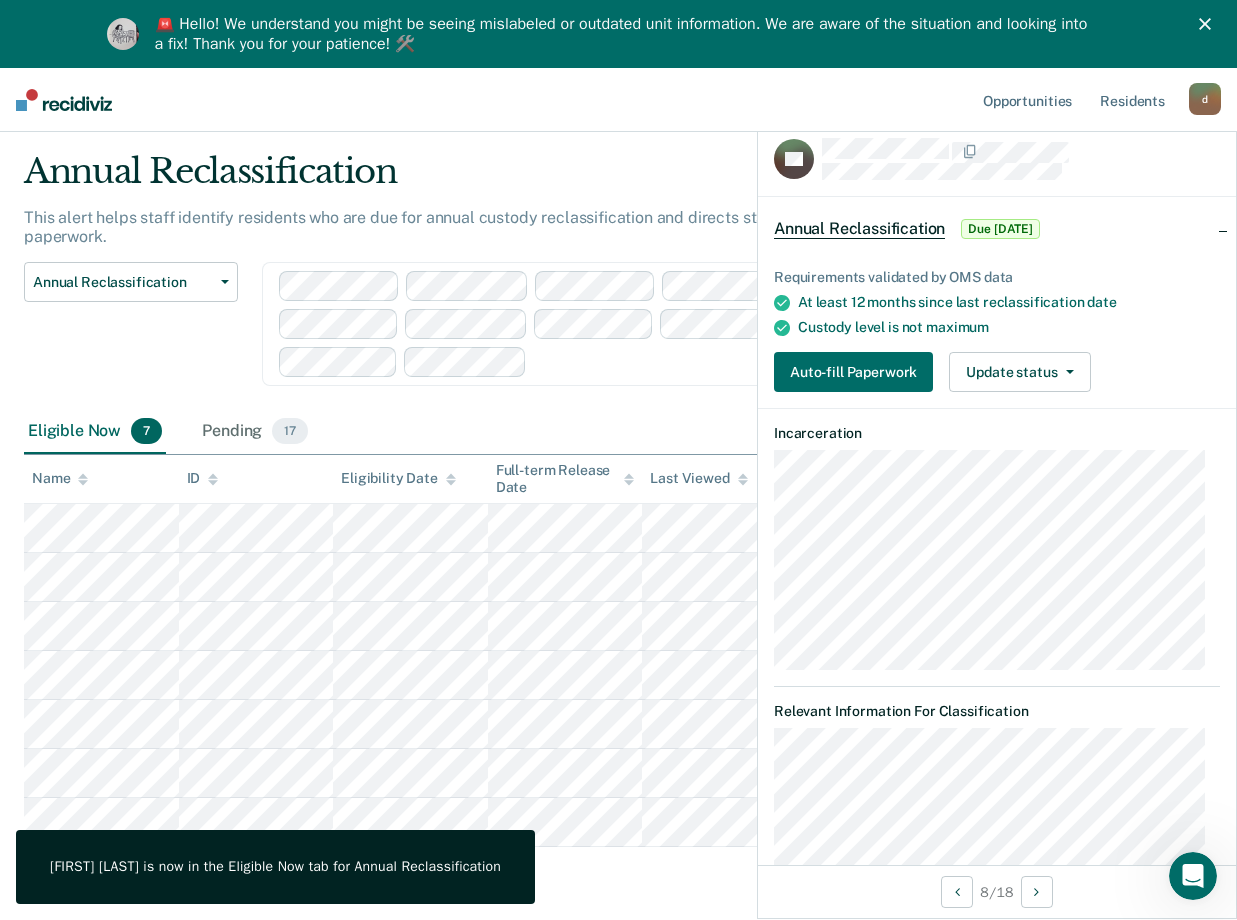 scroll, scrollTop: 106, scrollLeft: 0, axis: vertical 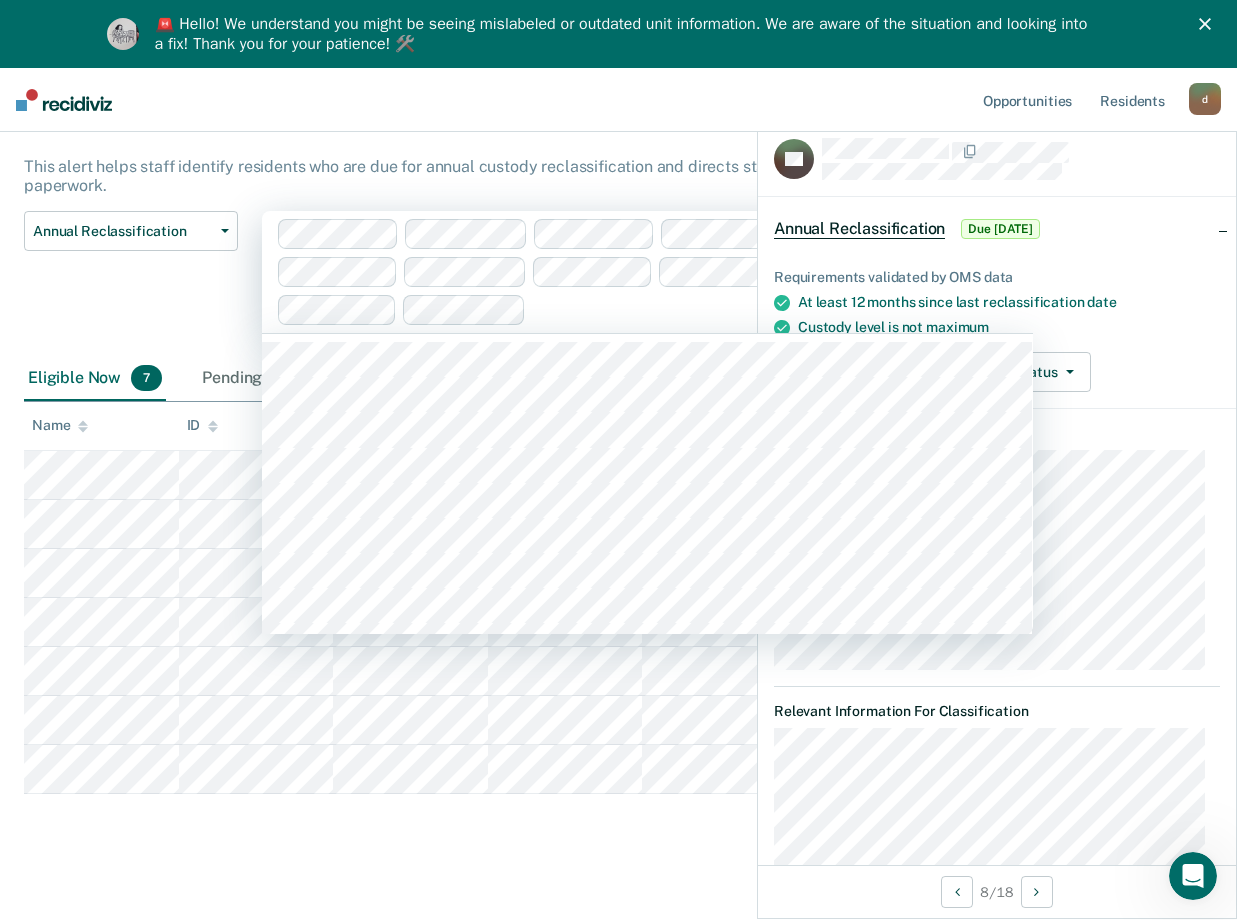 click at bounding box center (537, 272) 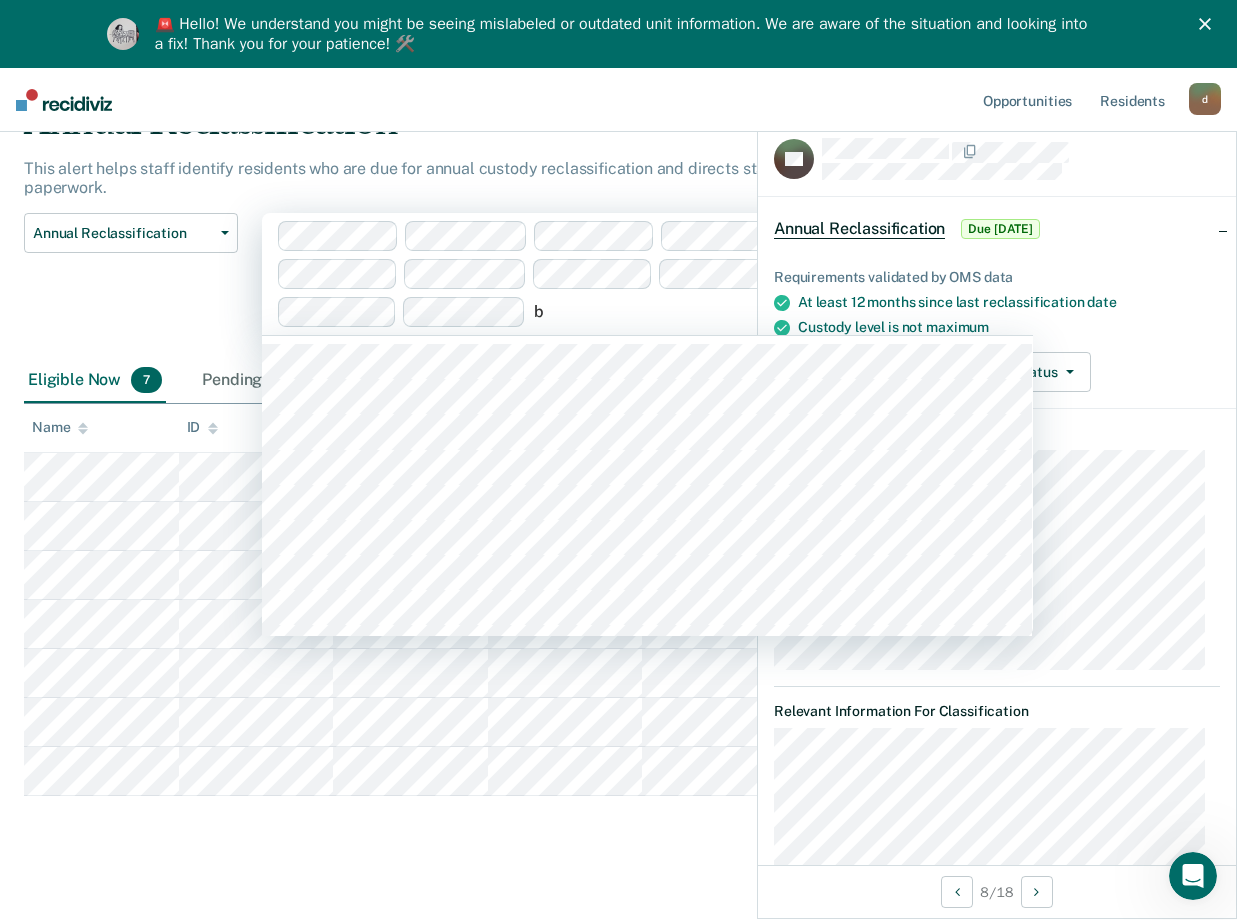 type on "bb" 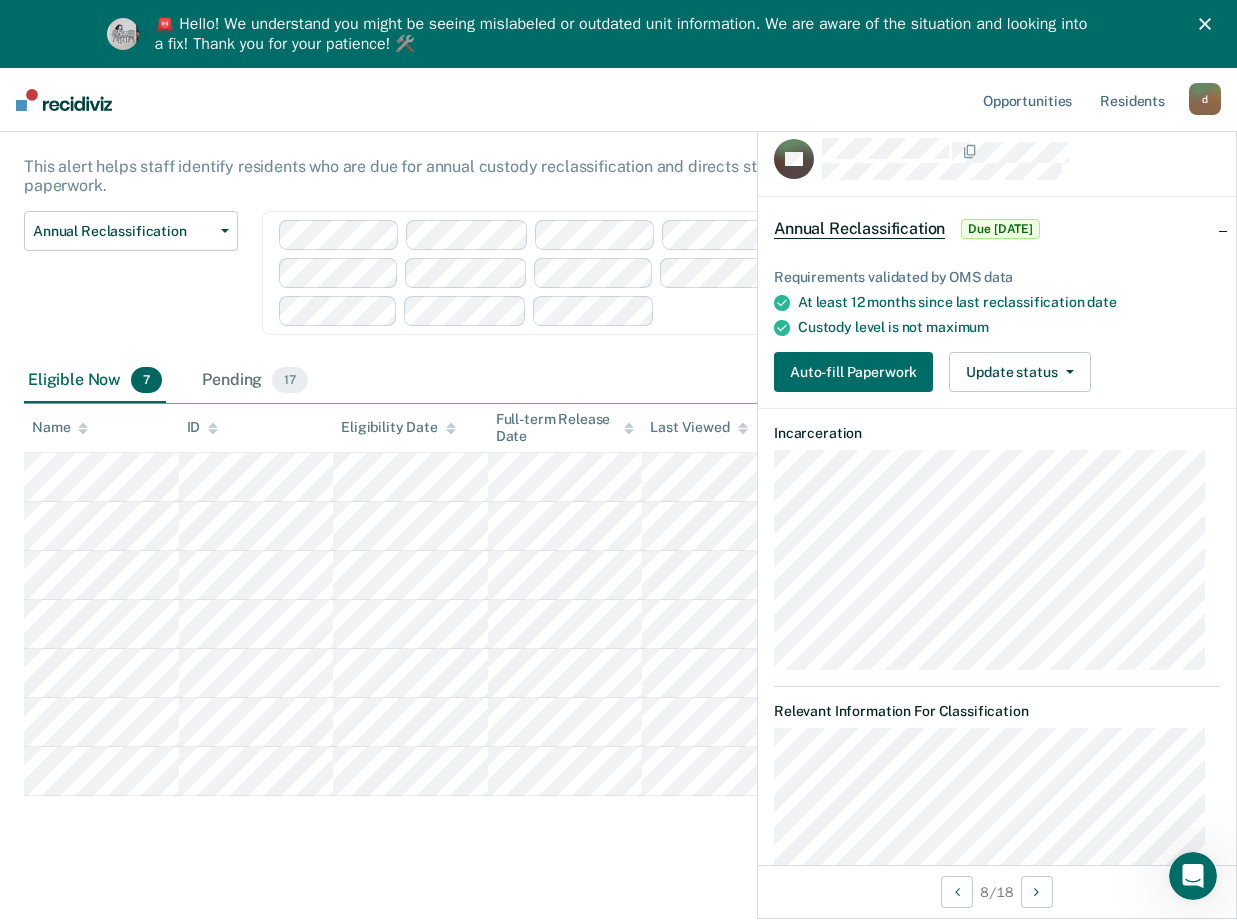 scroll, scrollTop: 68, scrollLeft: 0, axis: vertical 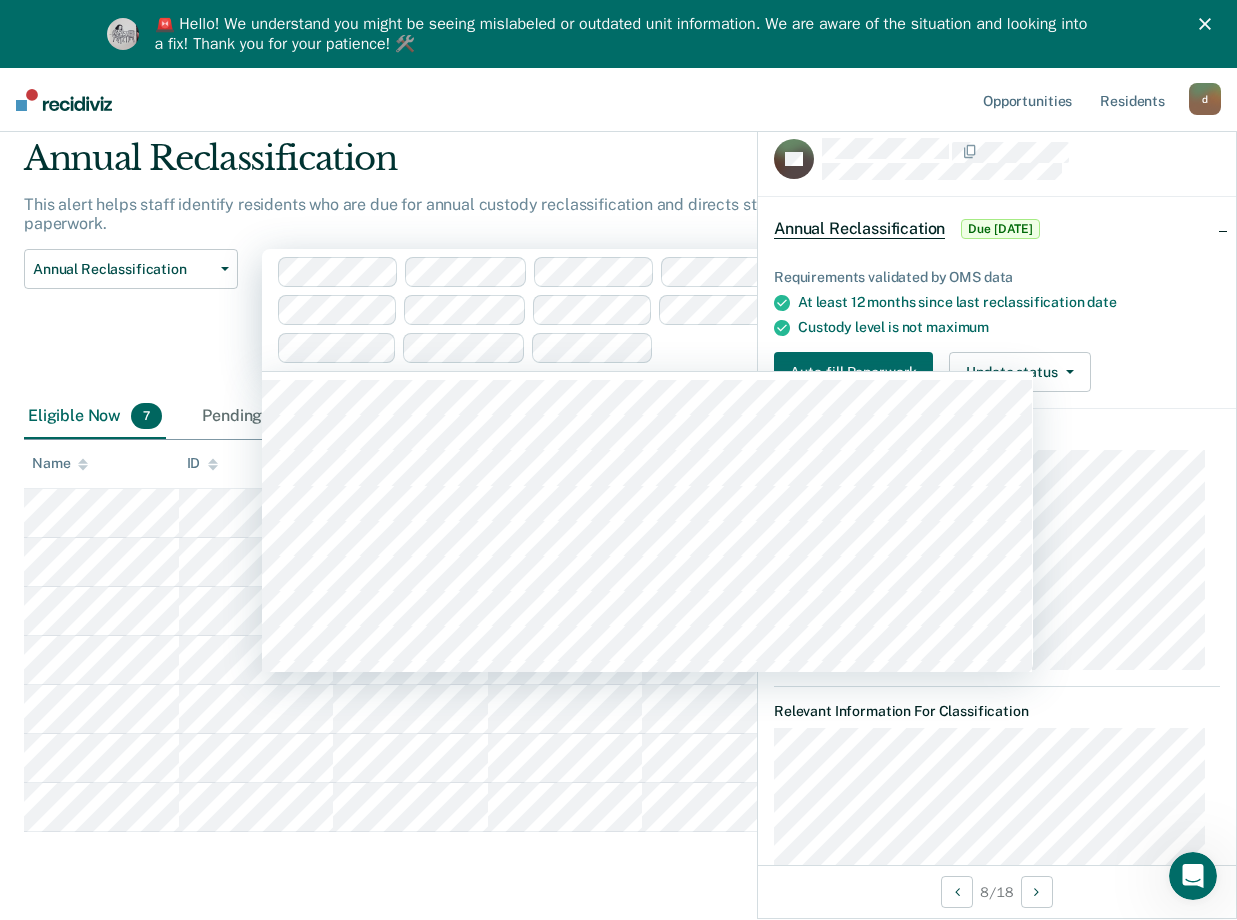 click on "Annual Reclassification Custody Level Downgrade Annual Reclassification Initial Classification" at bounding box center [131, 322] 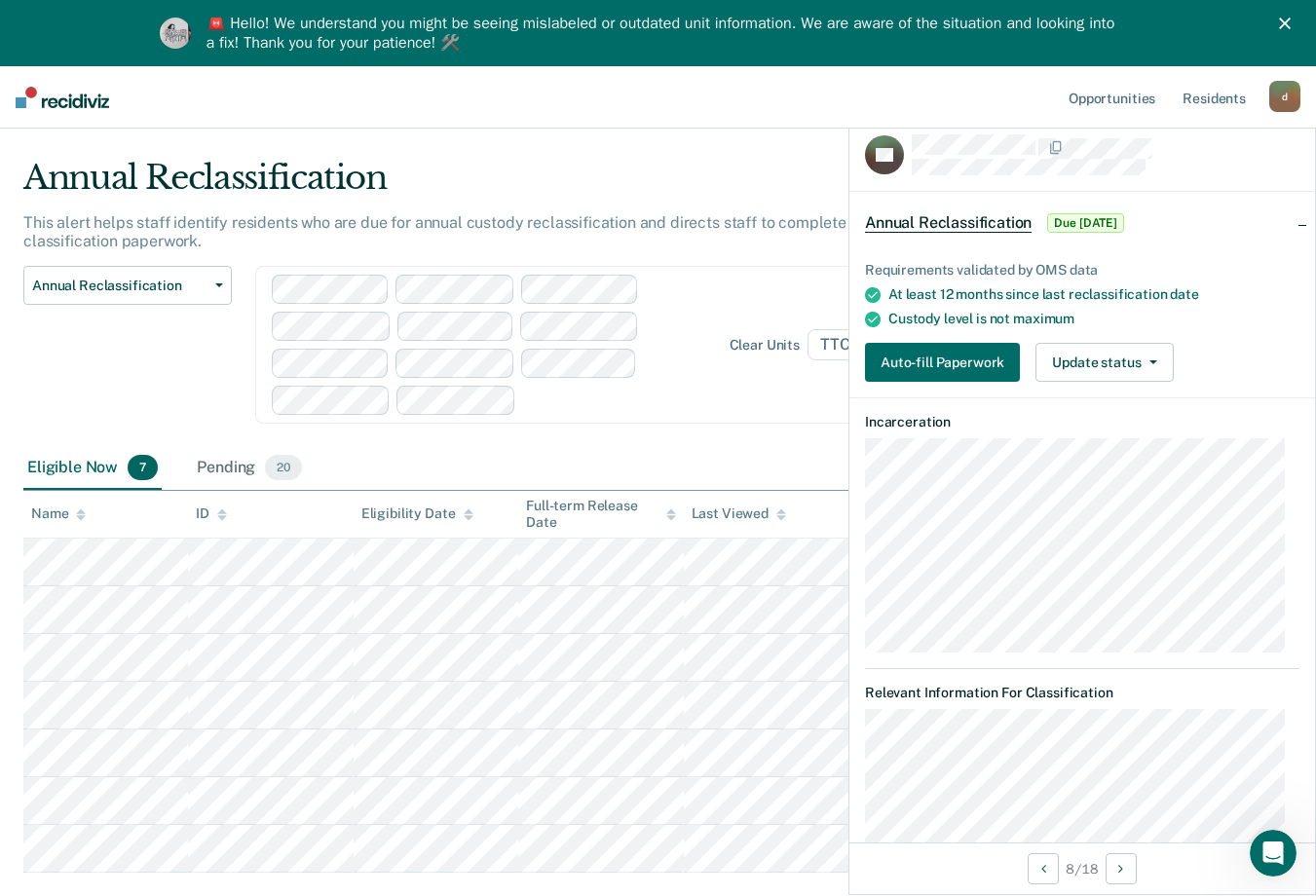 scroll, scrollTop: 66, scrollLeft: 0, axis: vertical 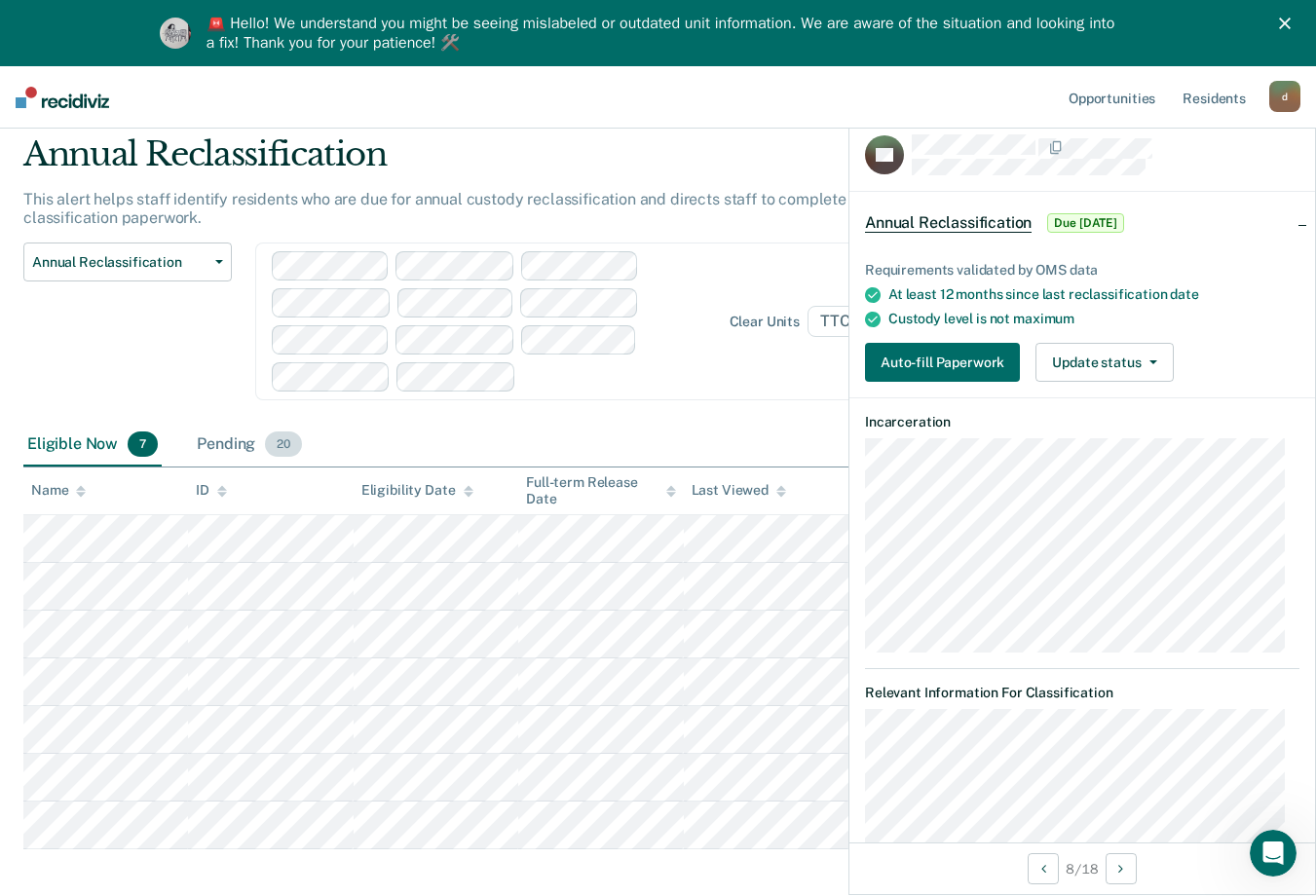click on "Pending 20" at bounding box center (249, 445) 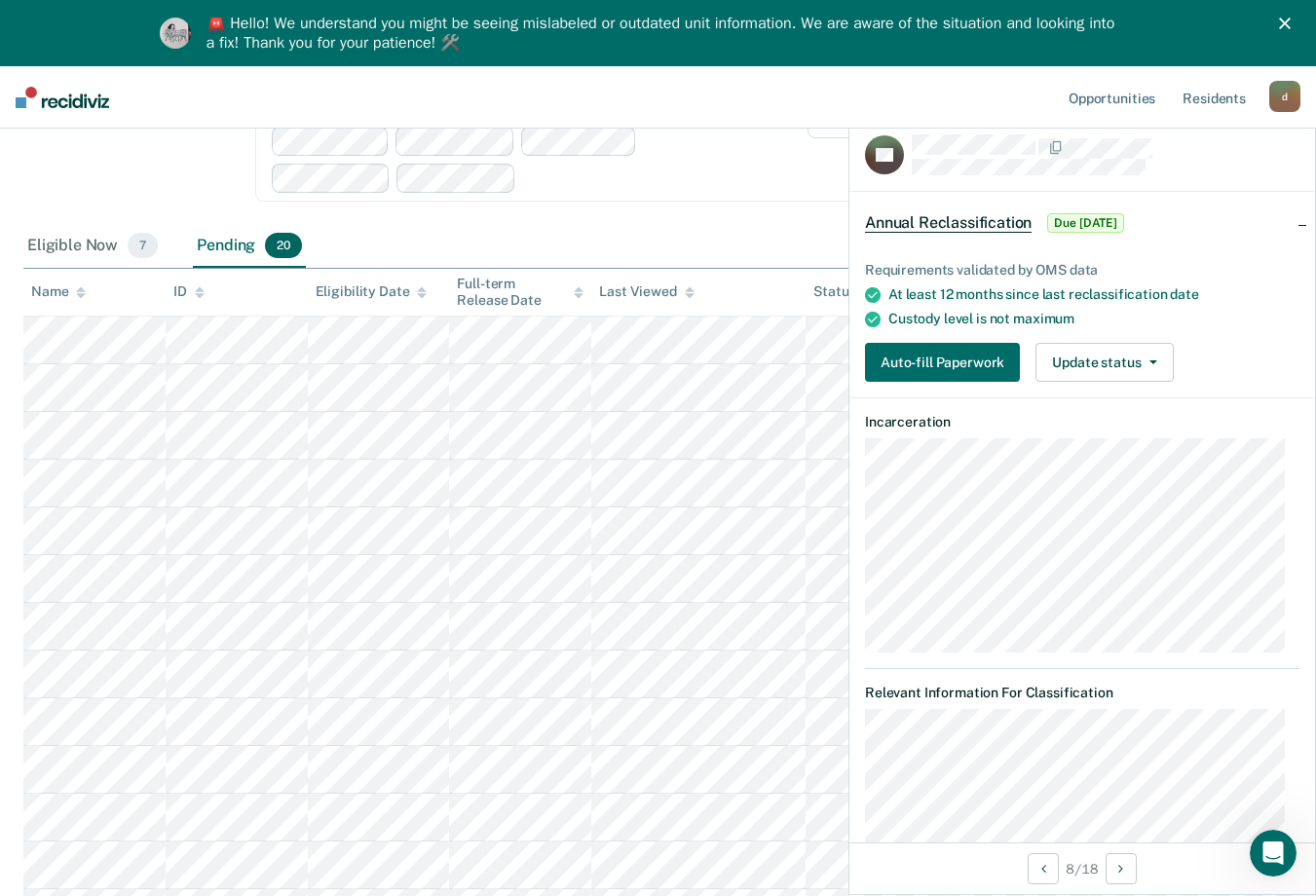 scroll, scrollTop: 97, scrollLeft: 0, axis: vertical 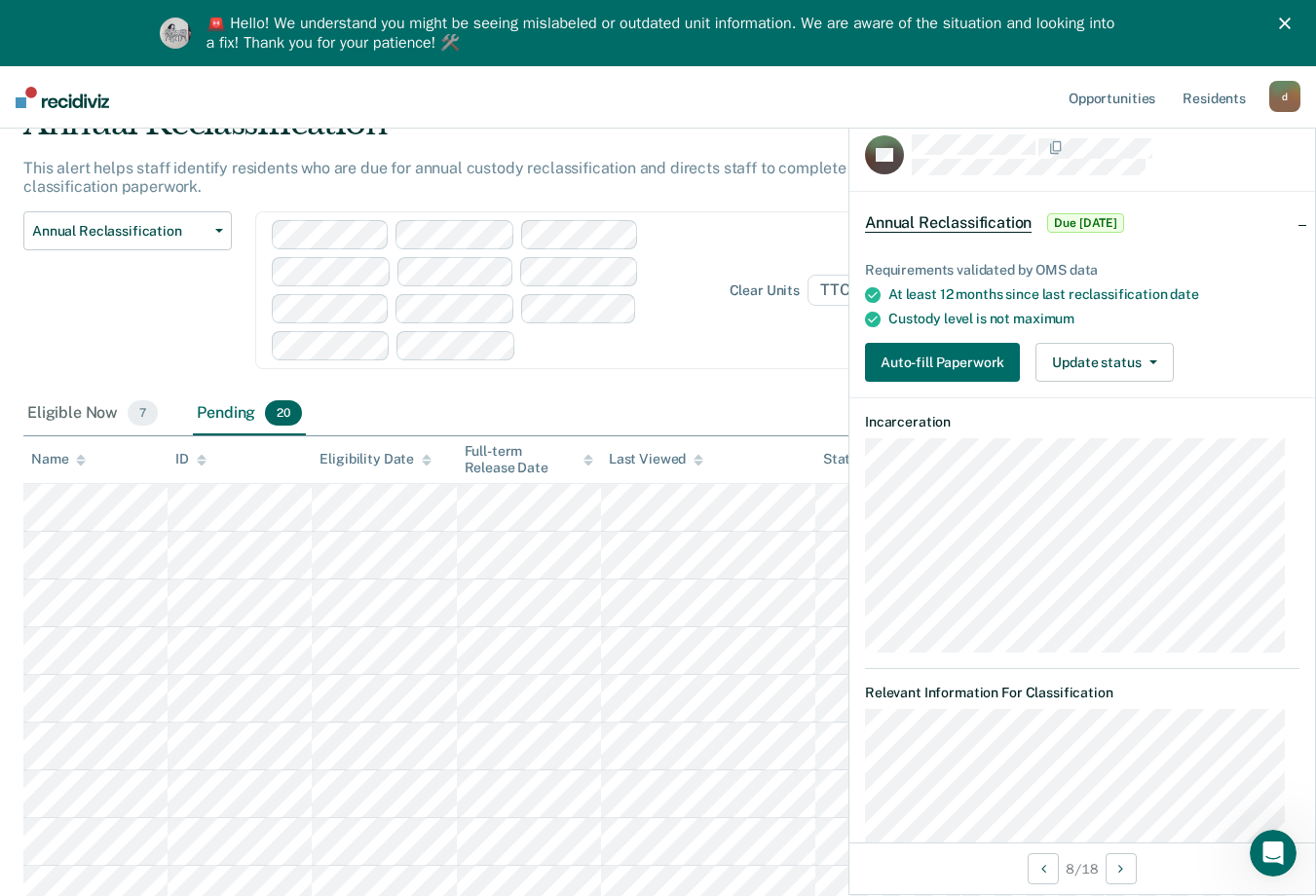 drag, startPoint x: 683, startPoint y: 338, endPoint x: 649, endPoint y: 360, distance: 40.496913 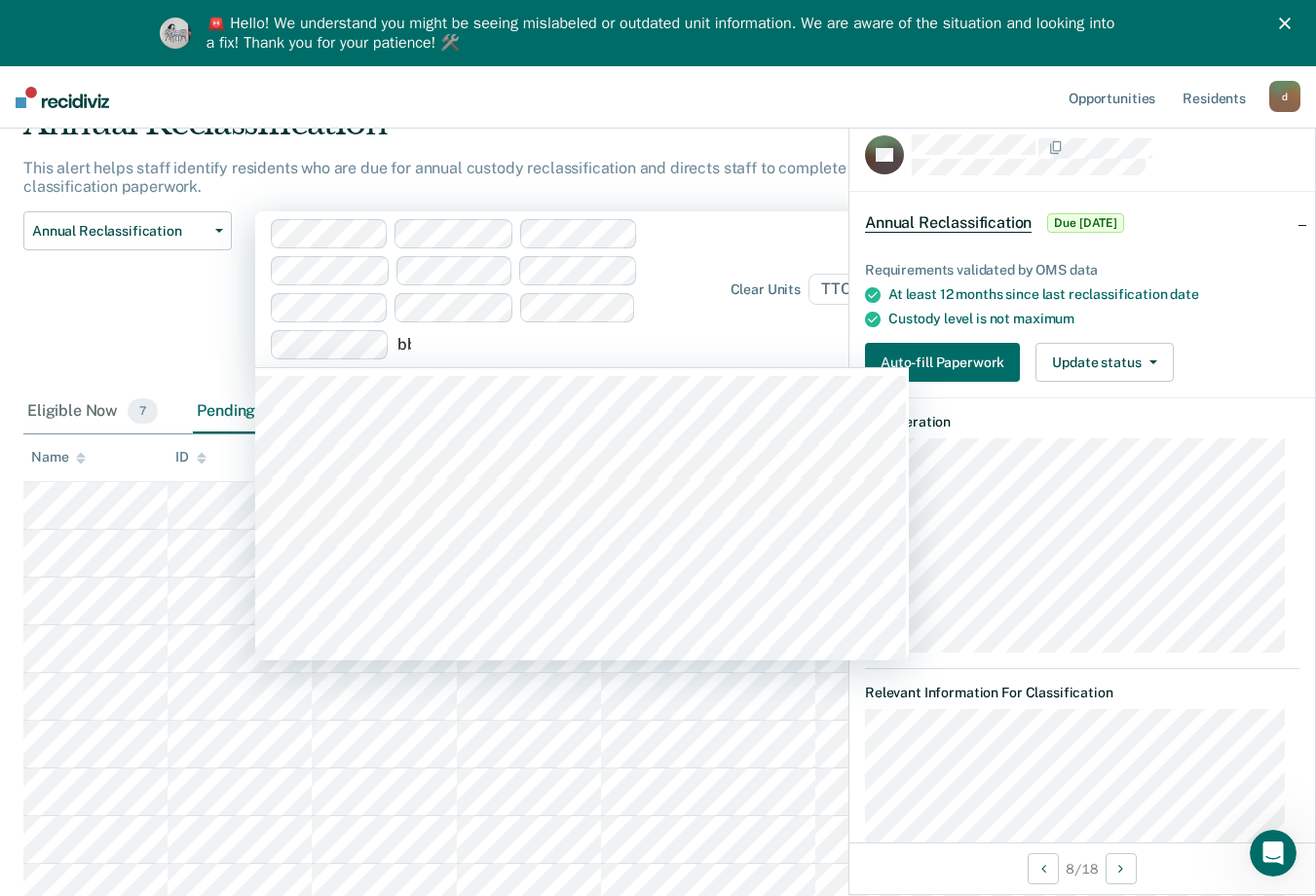 type on "bb1" 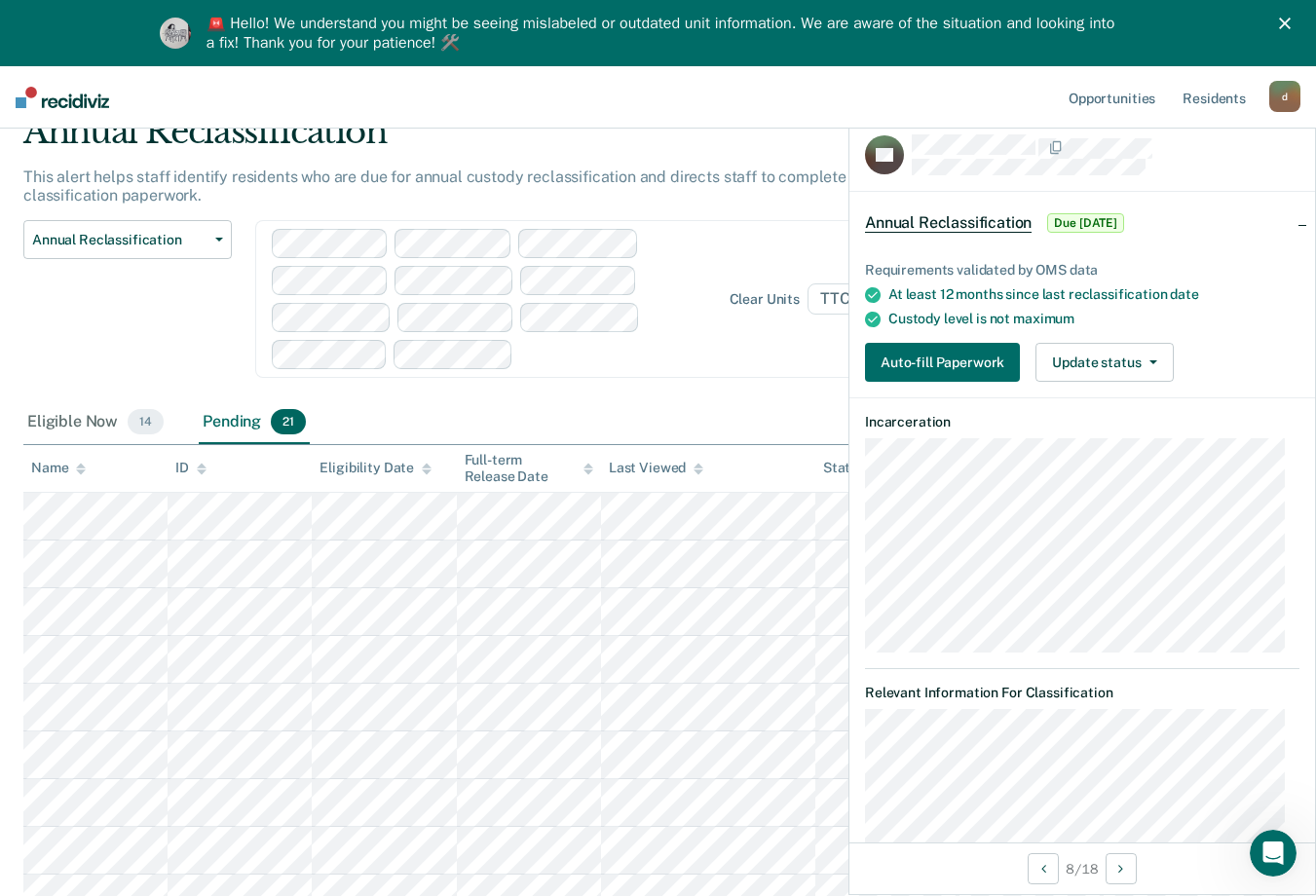 scroll, scrollTop: 0, scrollLeft: 0, axis: both 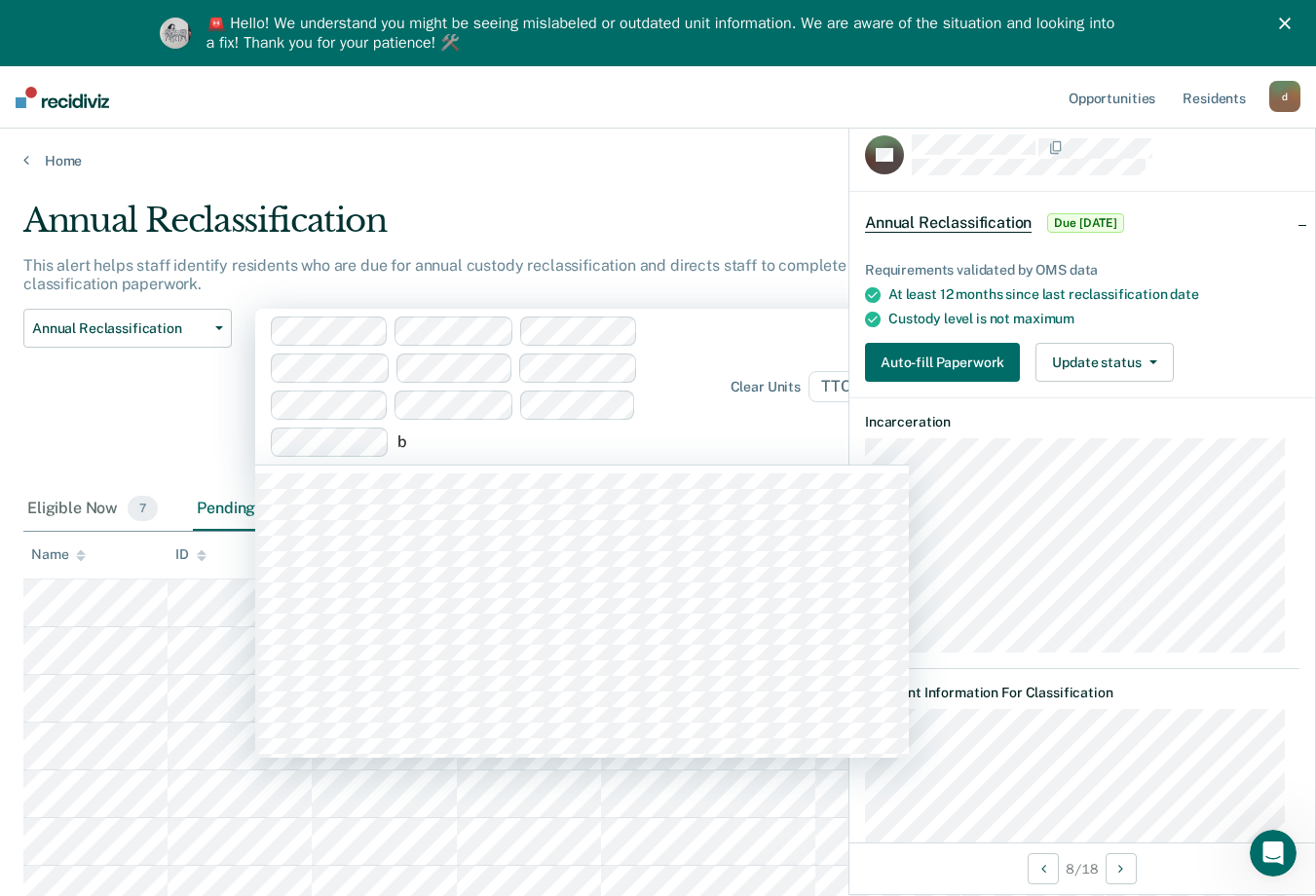 type on "bb" 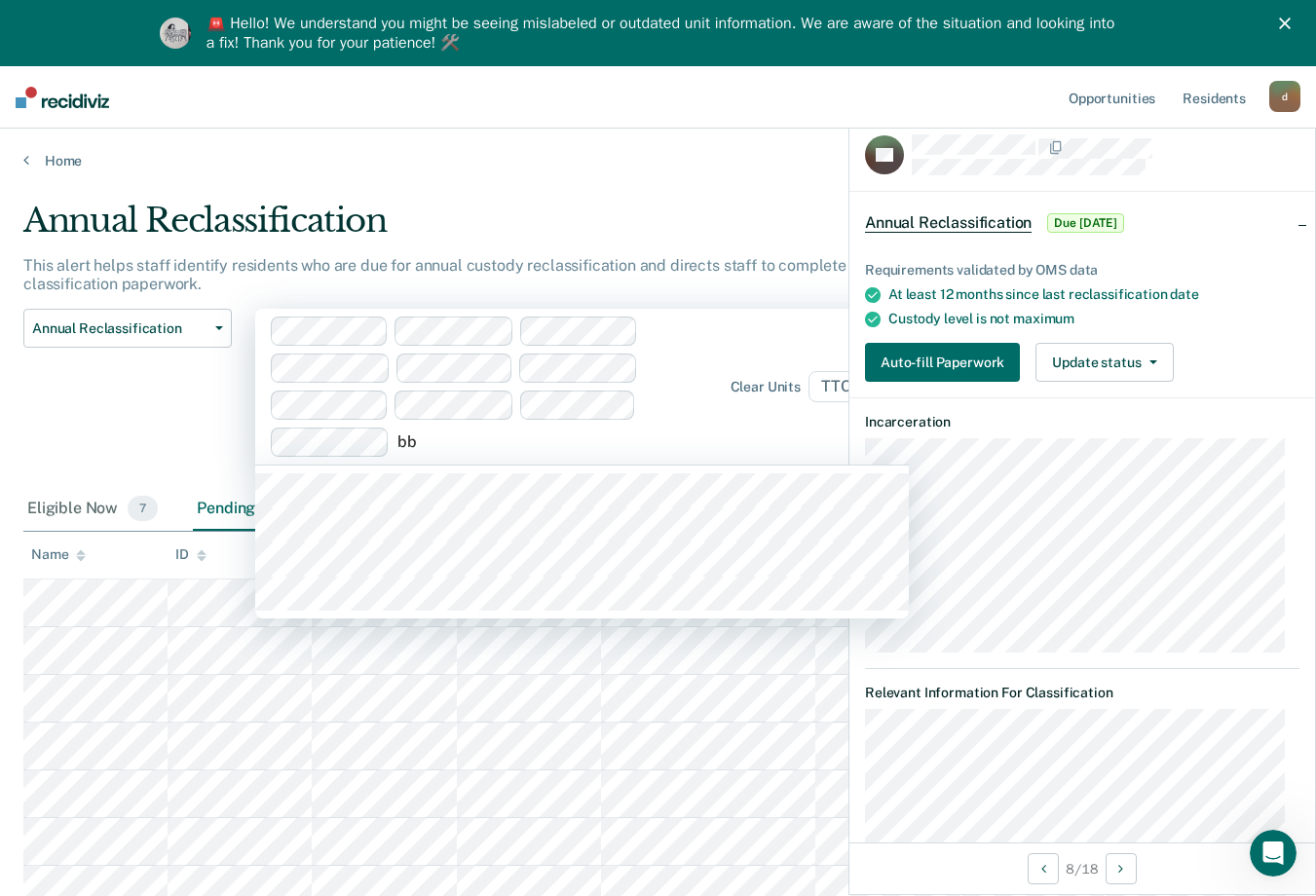 type 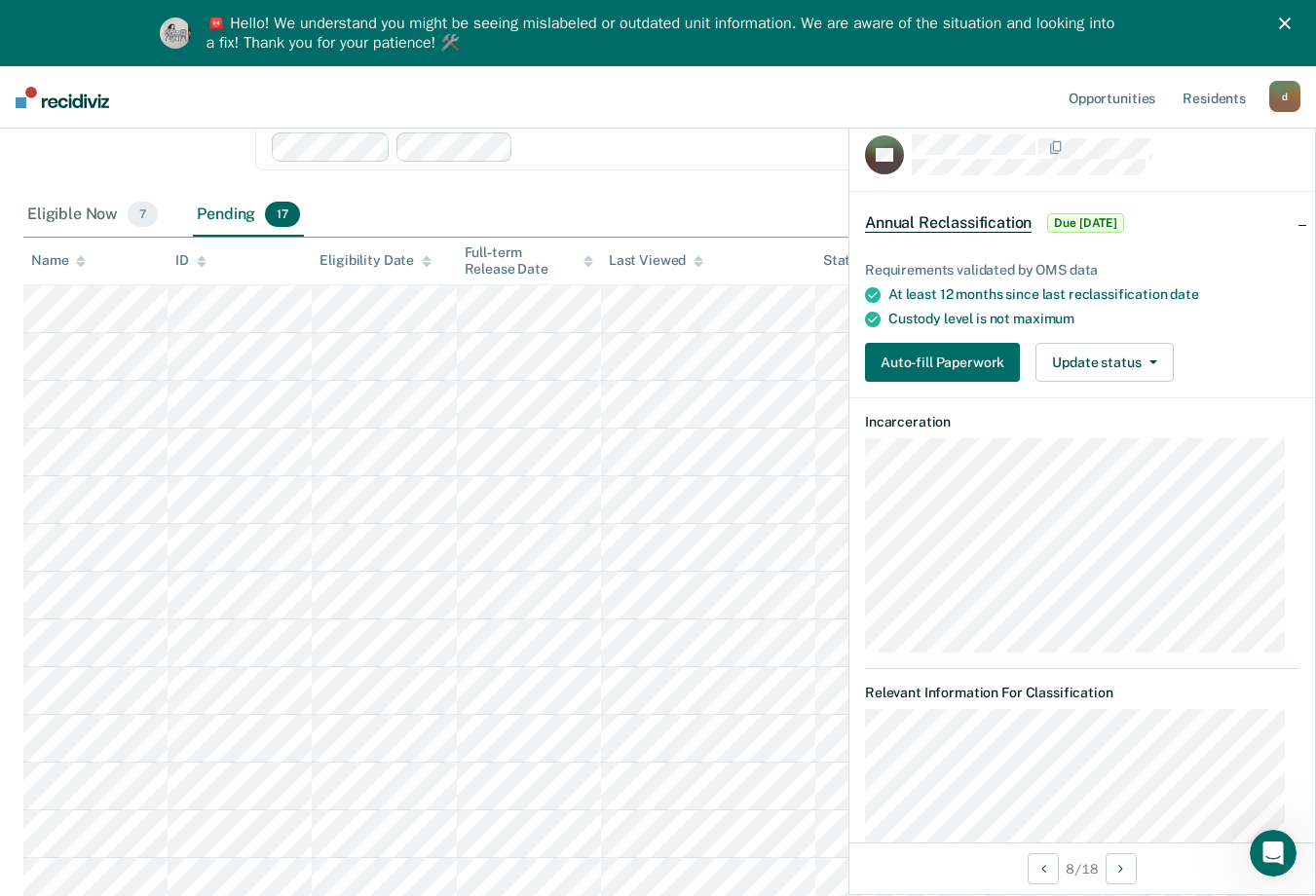 scroll, scrollTop: 10, scrollLeft: 0, axis: vertical 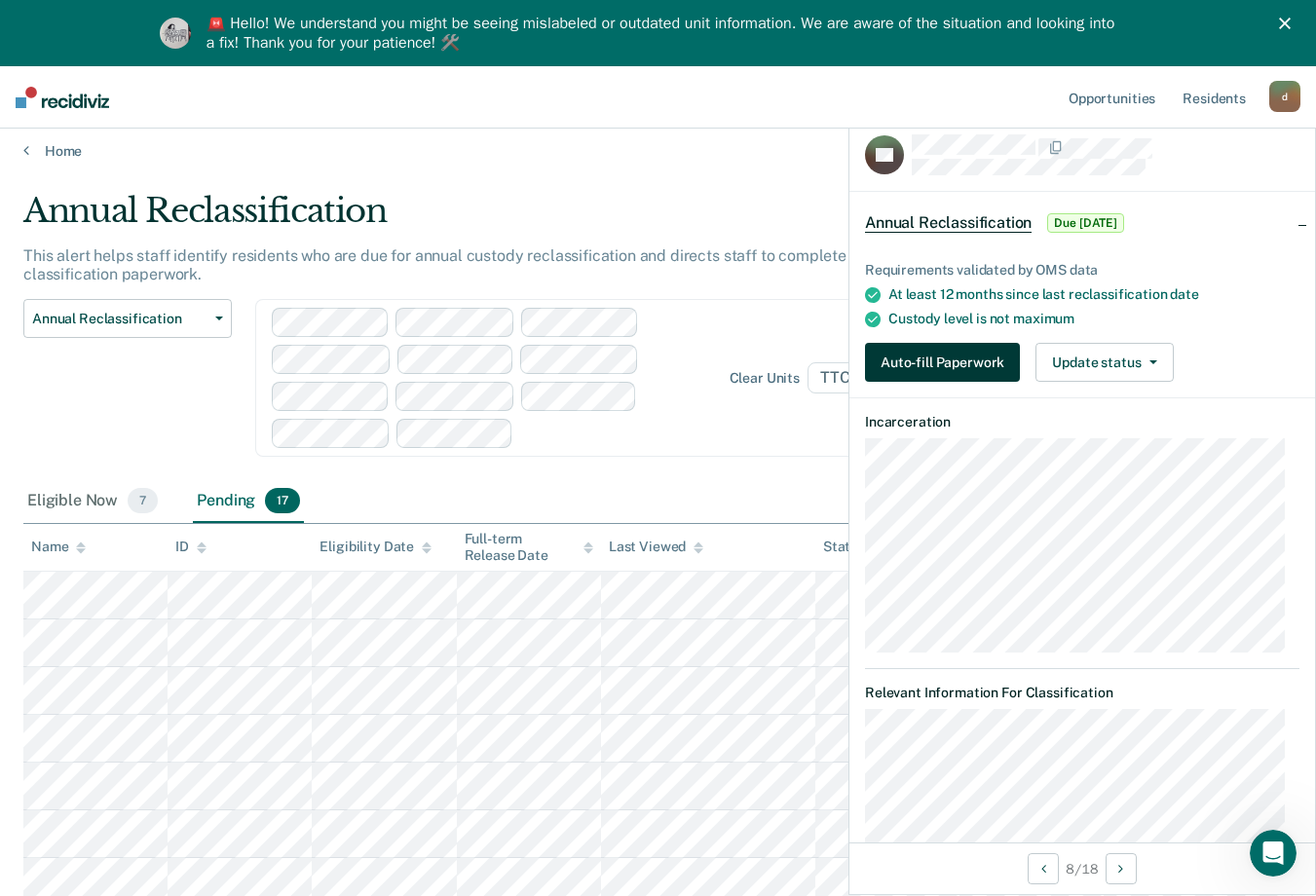 click on "Auto-fill Paperwork" at bounding box center [942, 362] 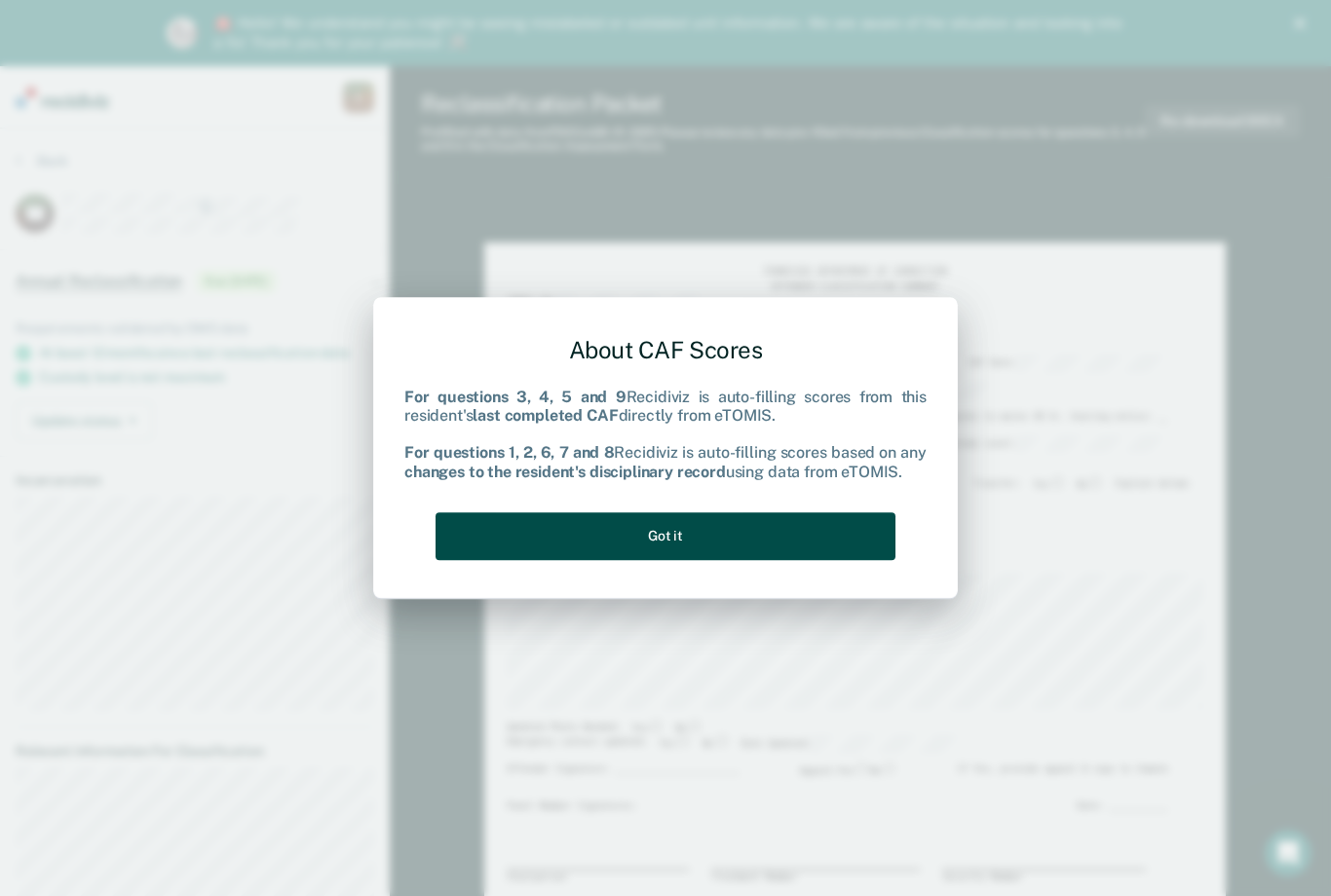 click on "Got it" at bounding box center (666, 536) 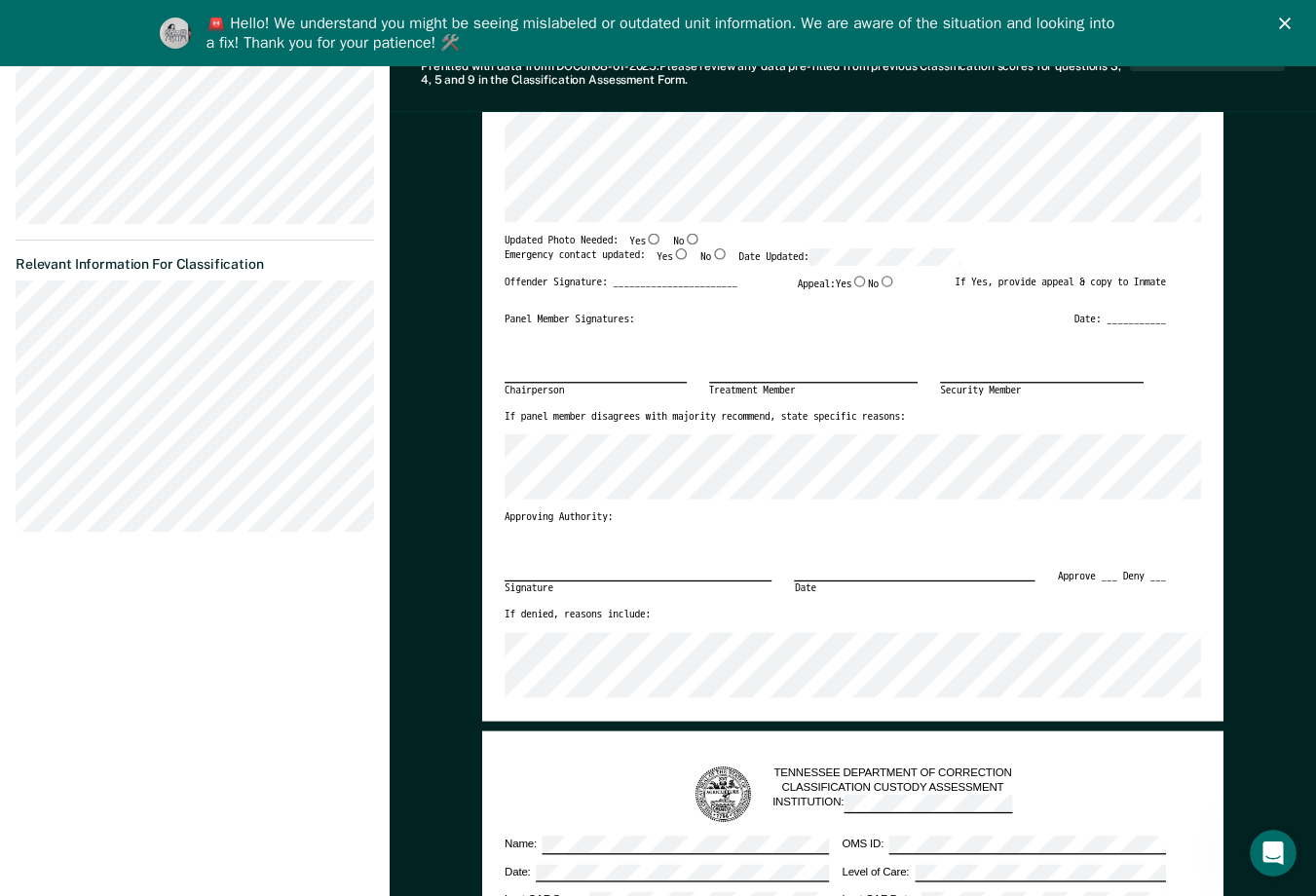 scroll, scrollTop: 0, scrollLeft: 0, axis: both 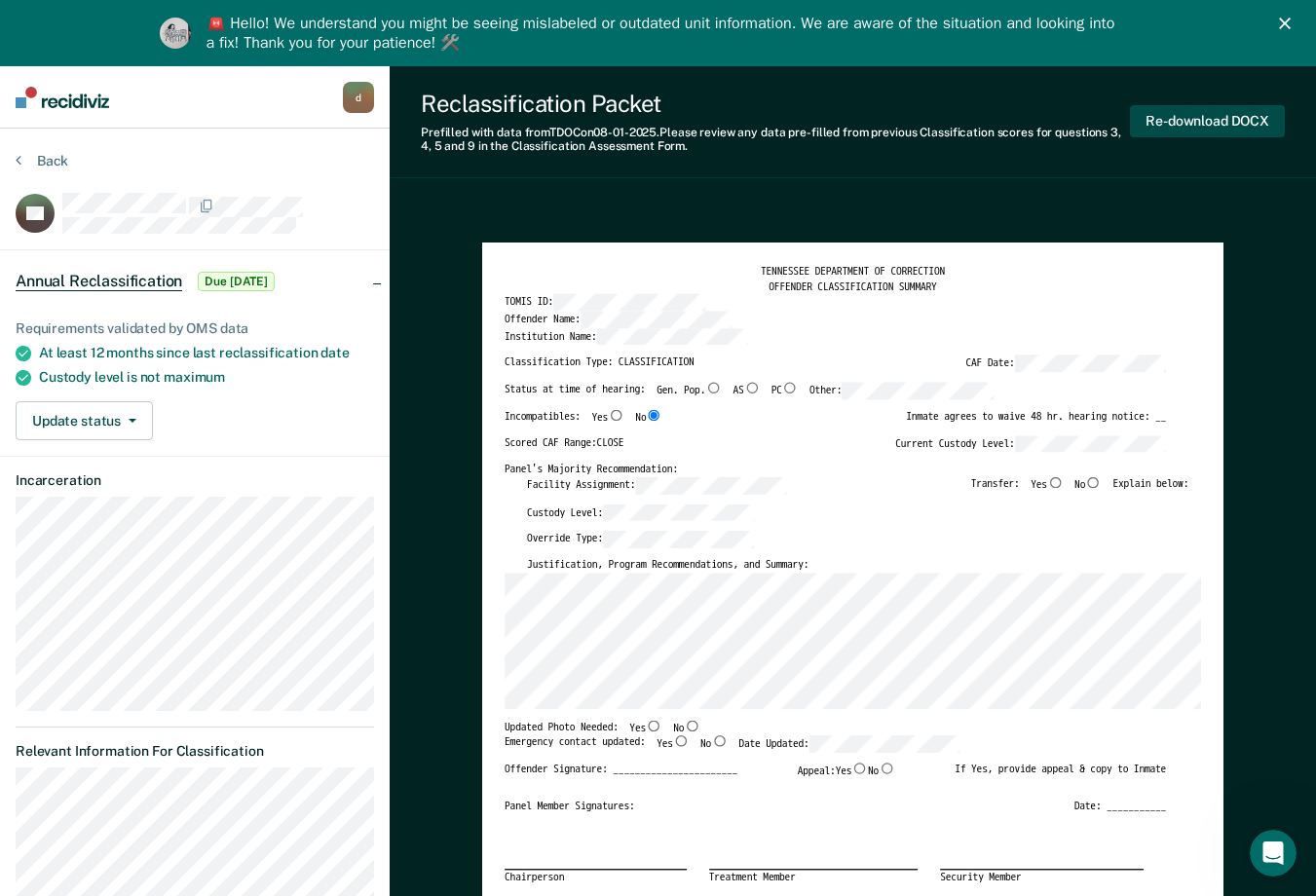 click on "Re-download DOCX" at bounding box center [1207, 121] 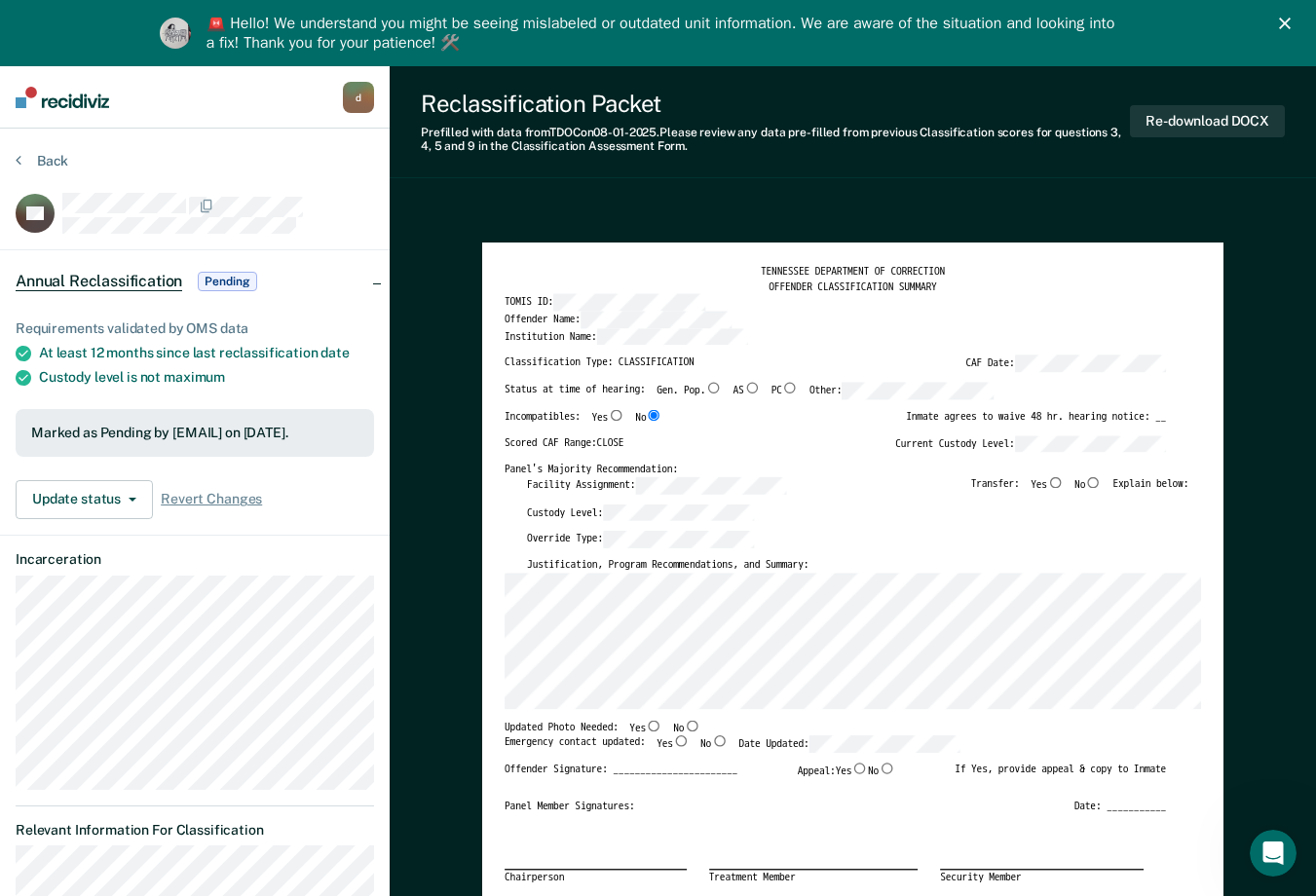 drag, startPoint x: 635, startPoint y: 206, endPoint x: 477, endPoint y: 199, distance: 158.15499 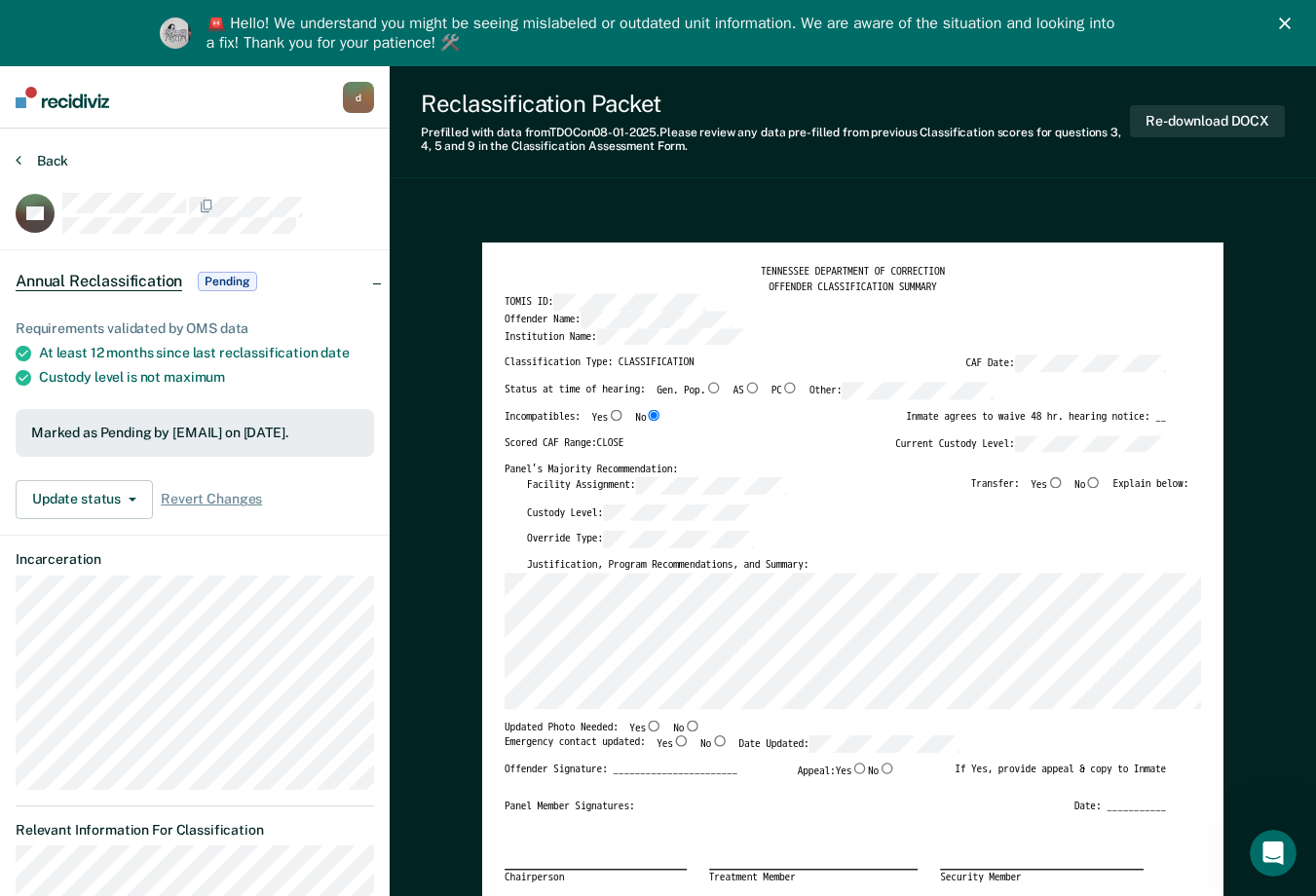 click on "Back" at bounding box center [42, 161] 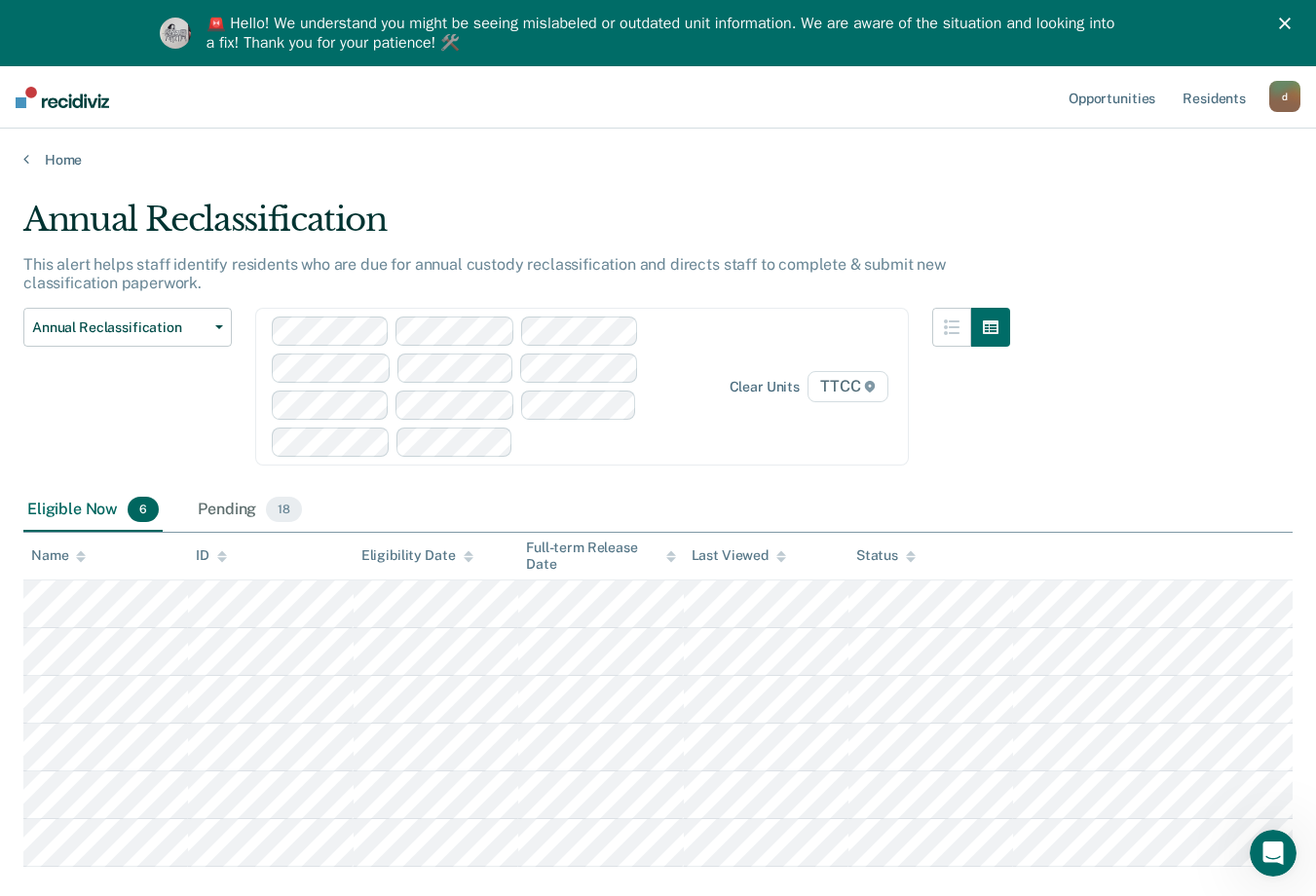 scroll, scrollTop: 0, scrollLeft: 0, axis: both 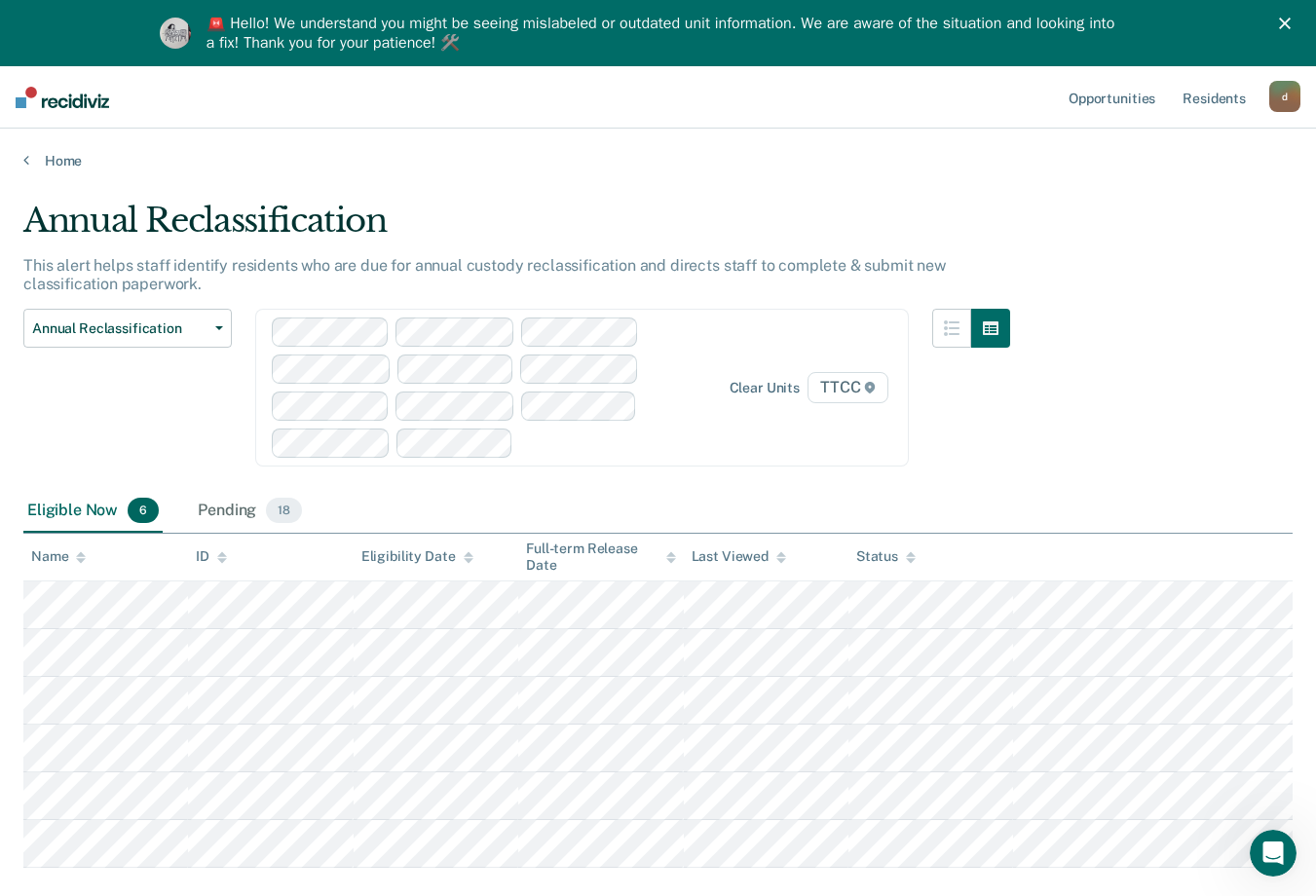 click on "Annual Reclassification Custody Level Downgrade Annual Reclassification Initial Classification" at bounding box center (128, 399) 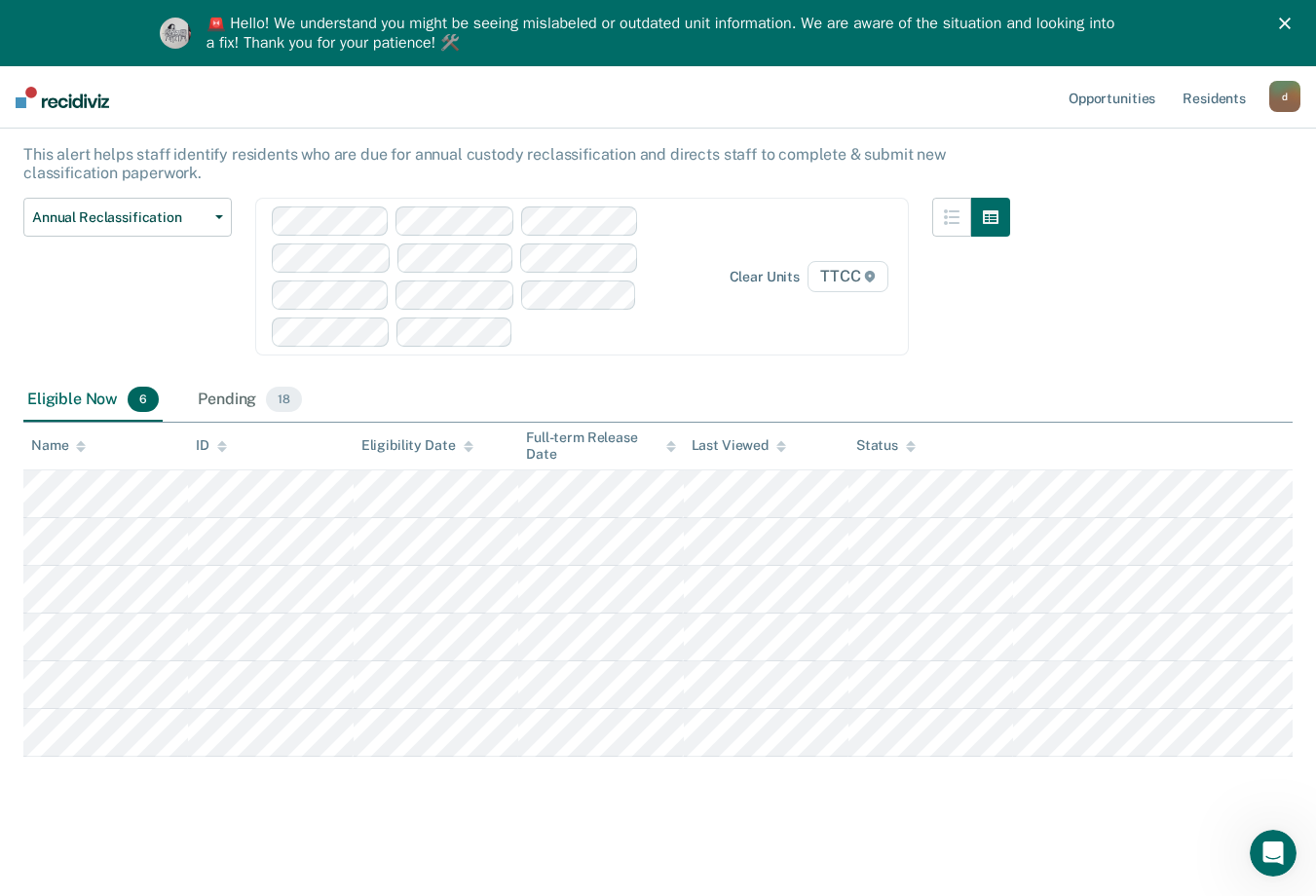 scroll, scrollTop: 112, scrollLeft: 0, axis: vertical 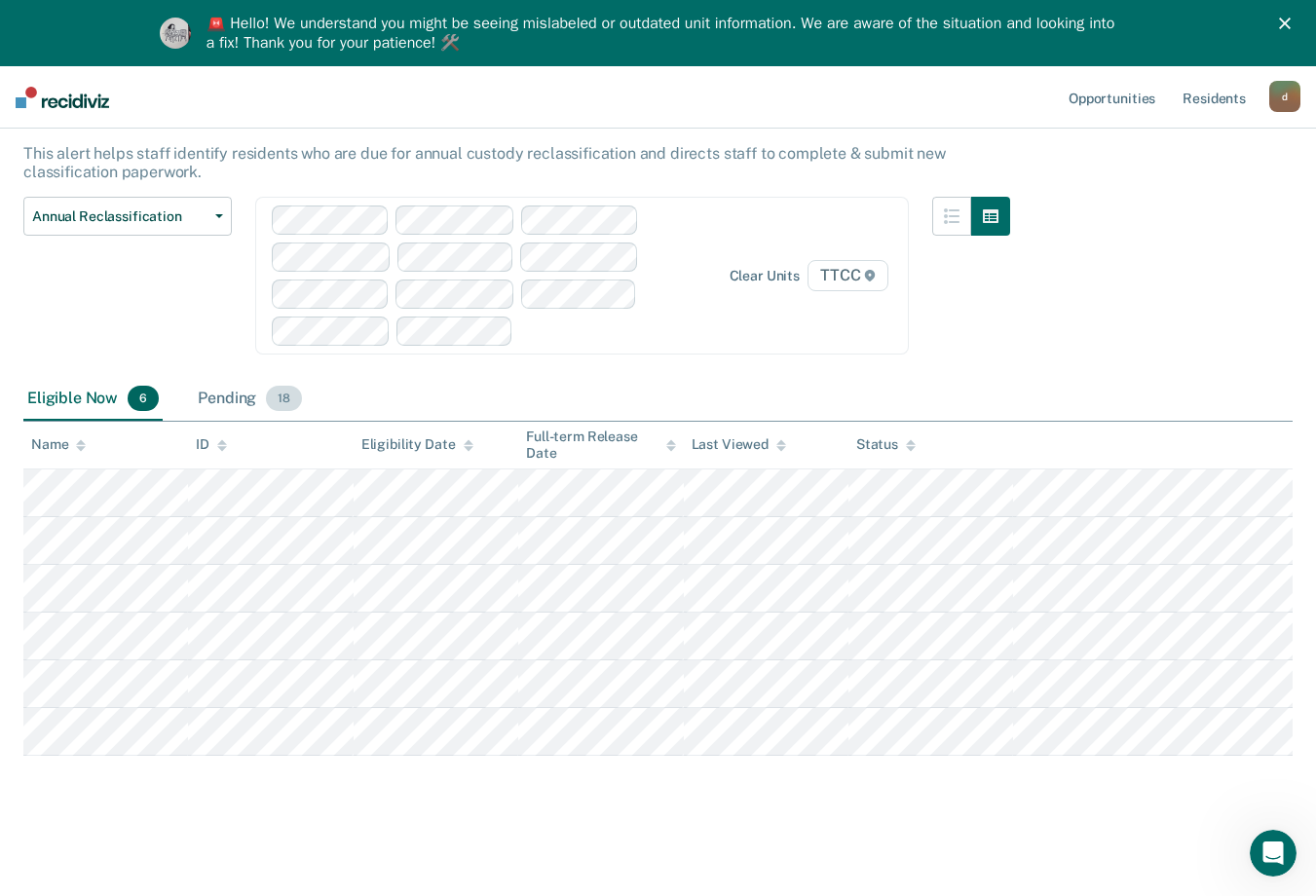 click on "Pending 18" at bounding box center (249, 399) 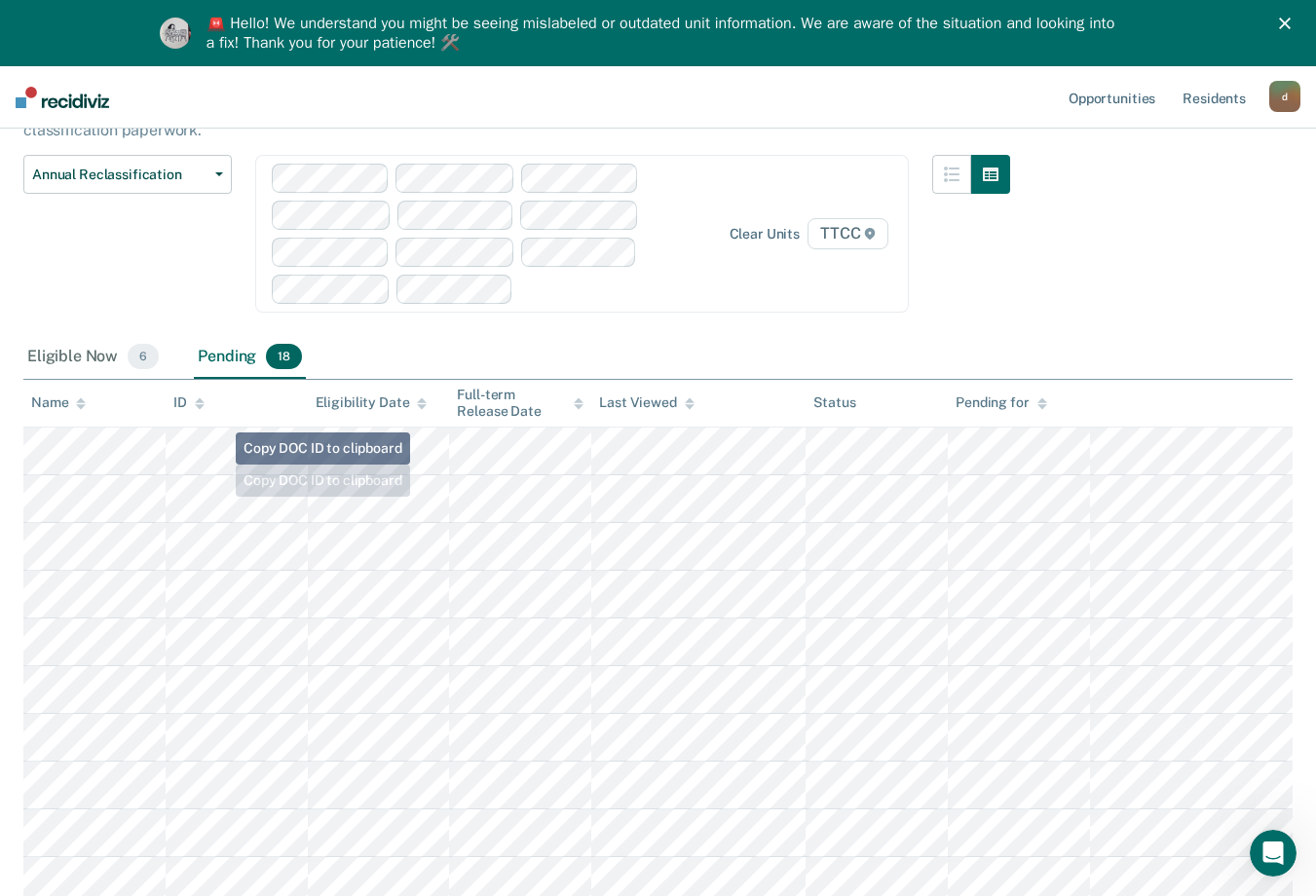 scroll, scrollTop: 0, scrollLeft: 0, axis: both 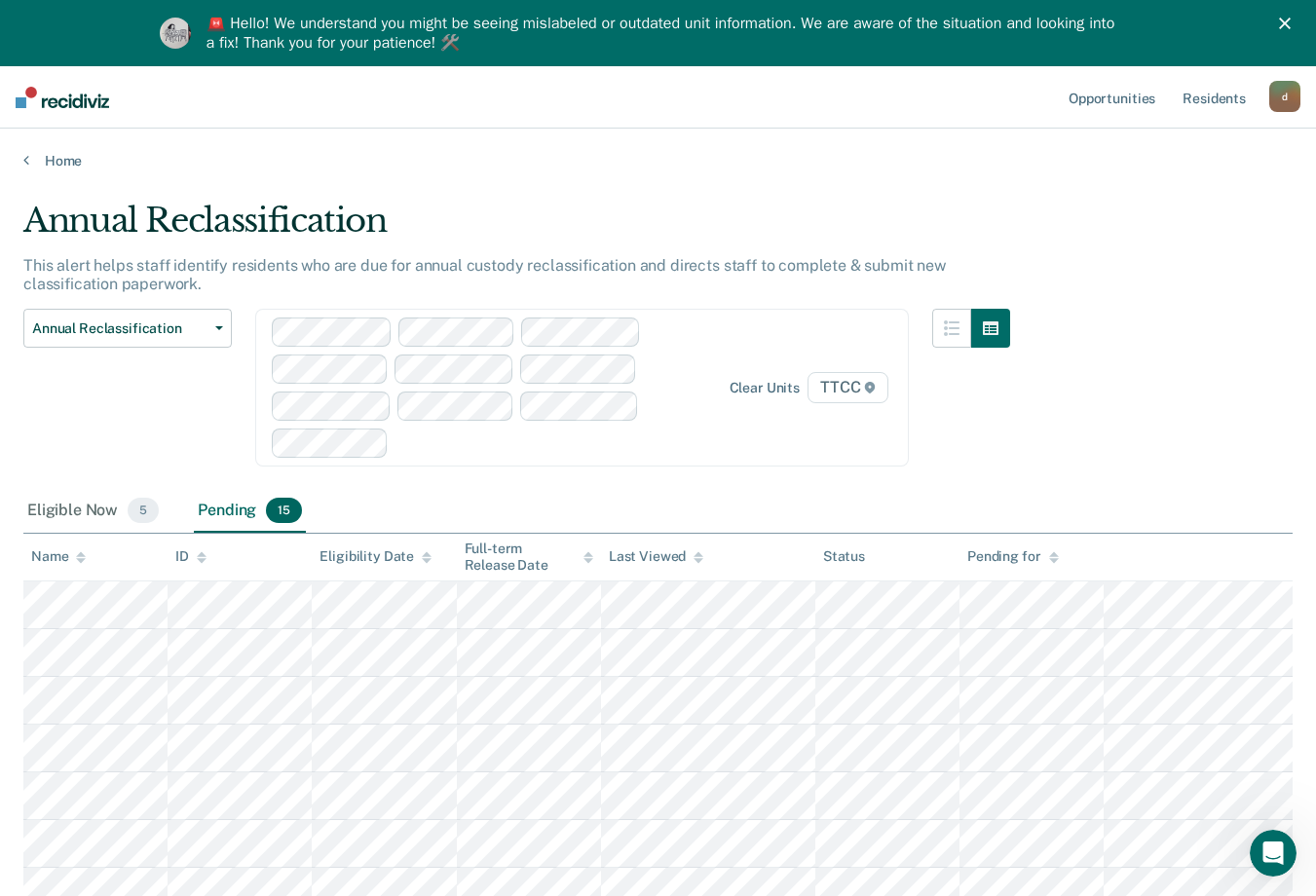 click on "TTCC" at bounding box center [847, 388] 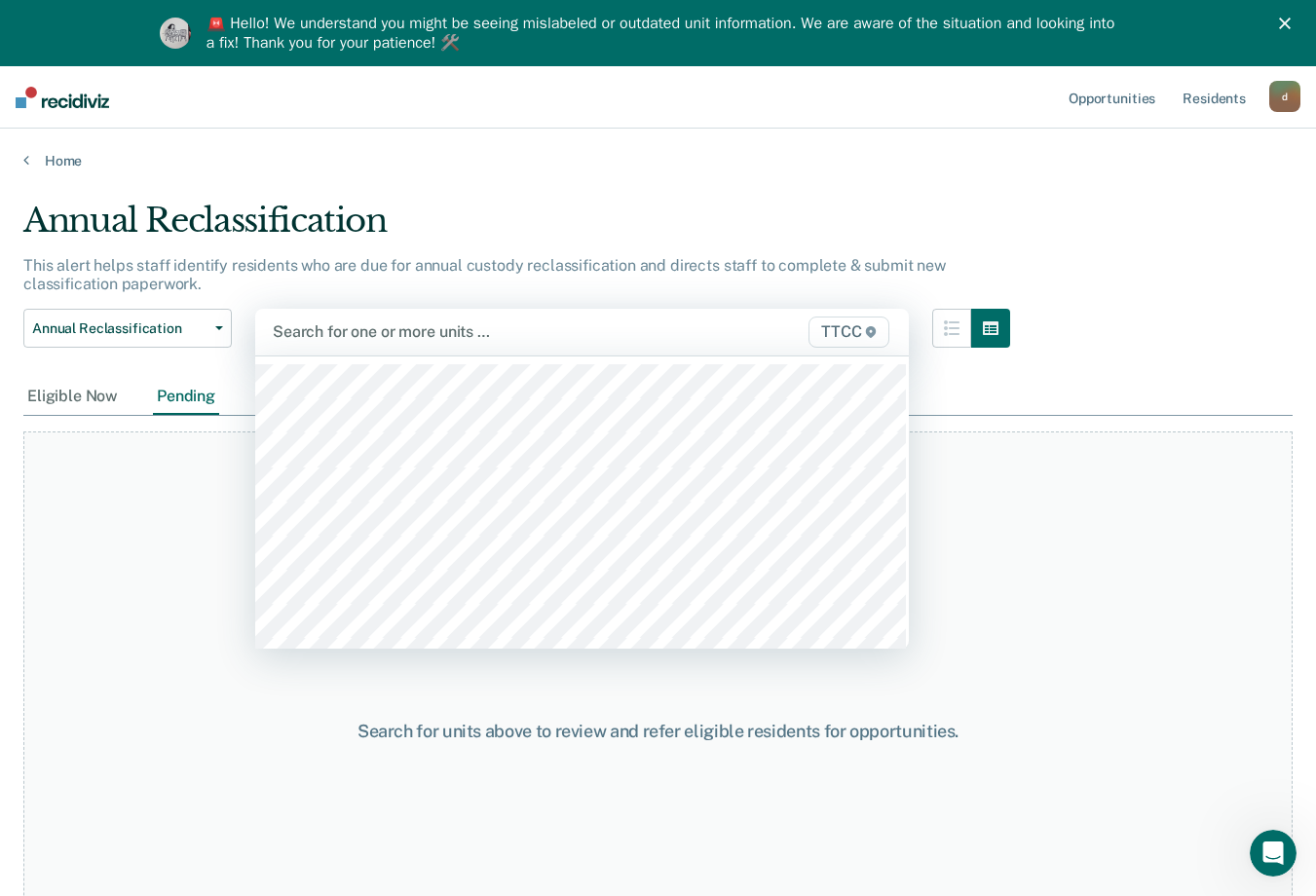 click at bounding box center (488, 331) 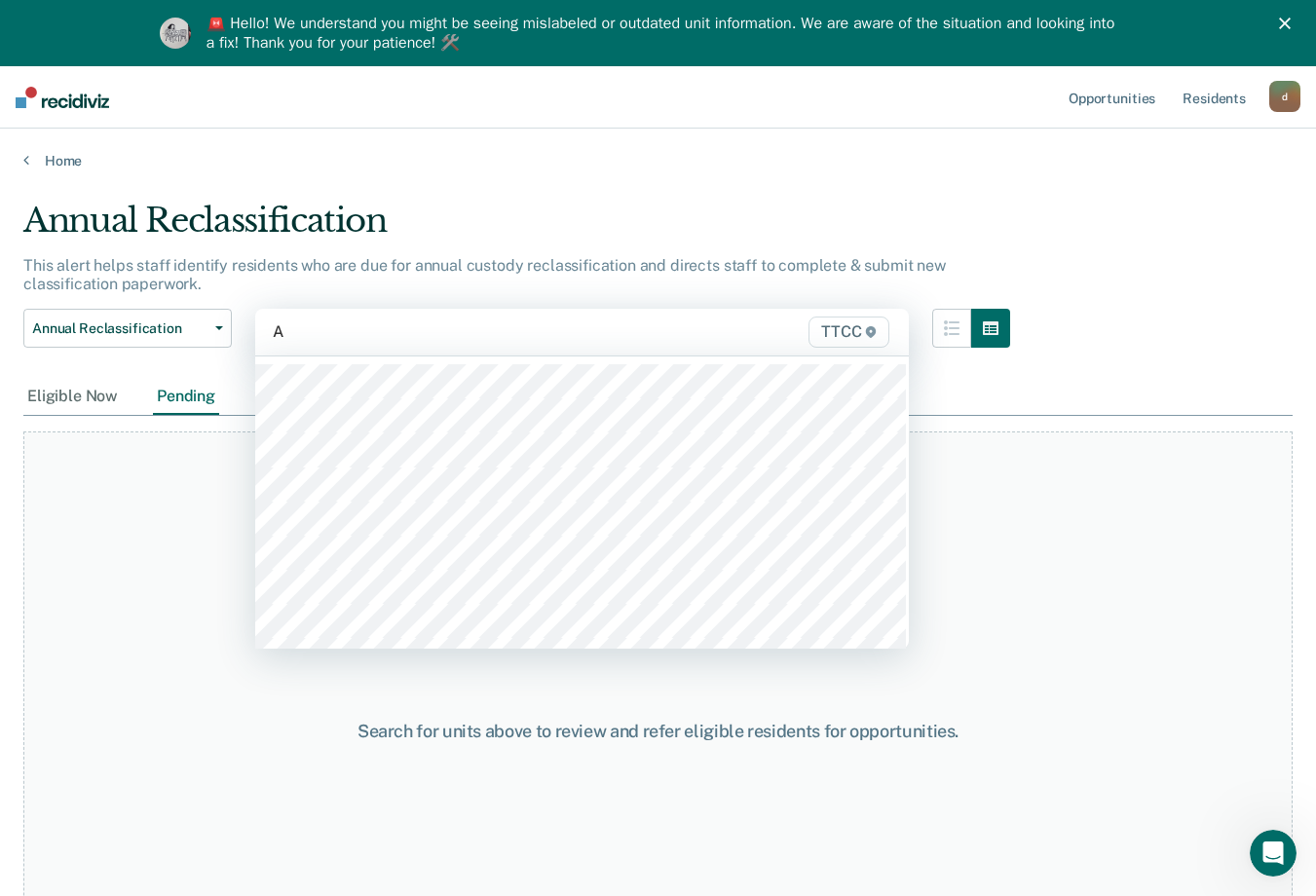 type on "AD" 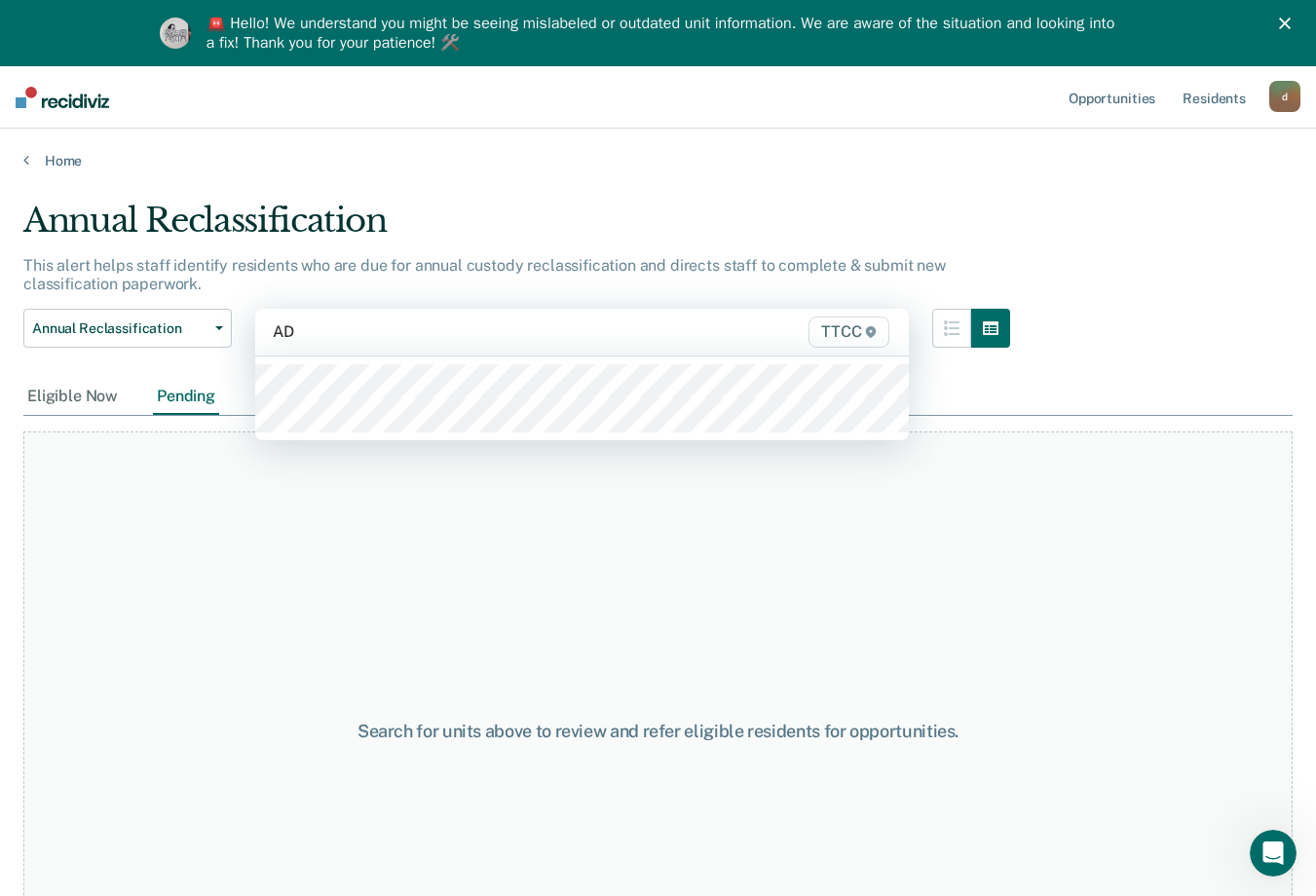 type 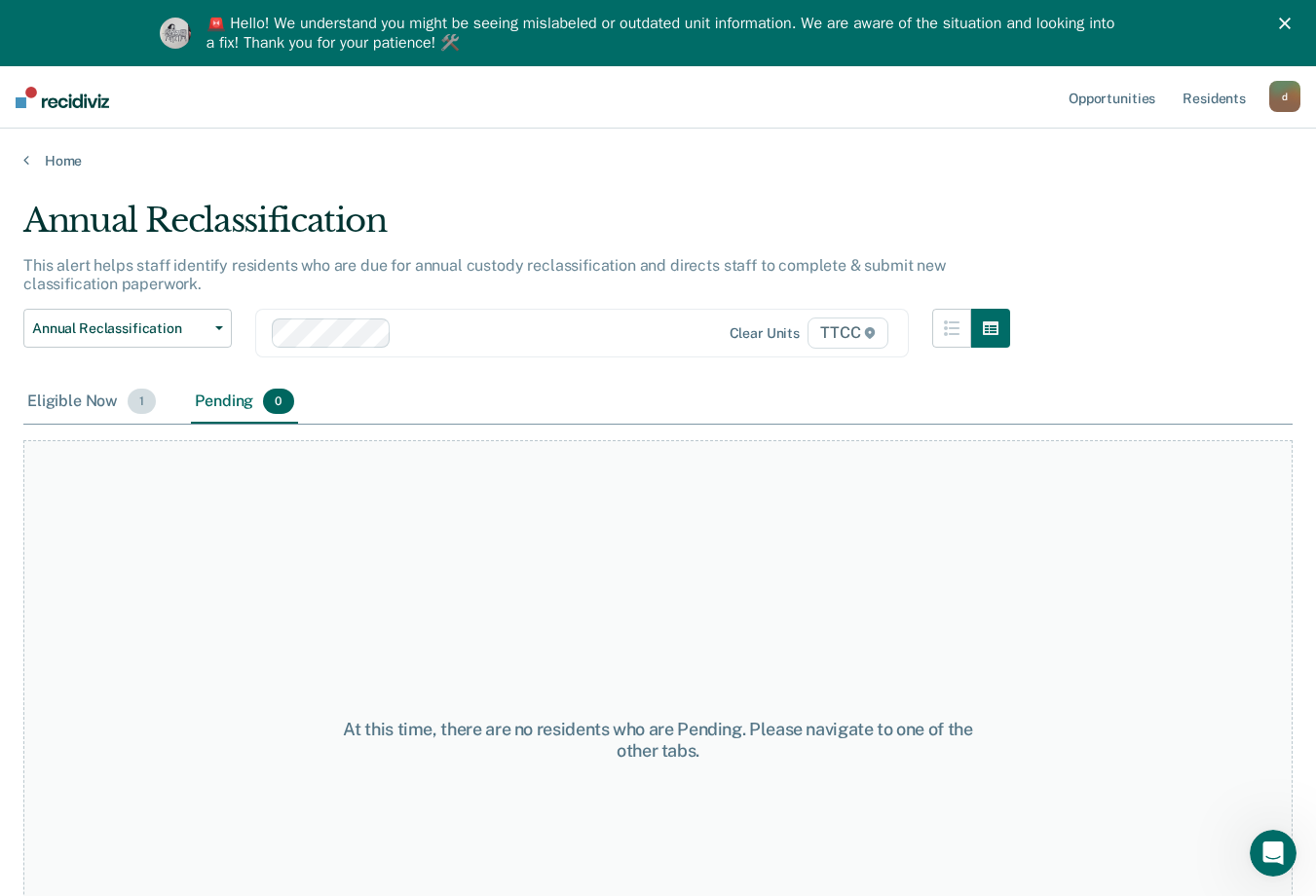 click on "Eligible Now 1" at bounding box center (92, 402) 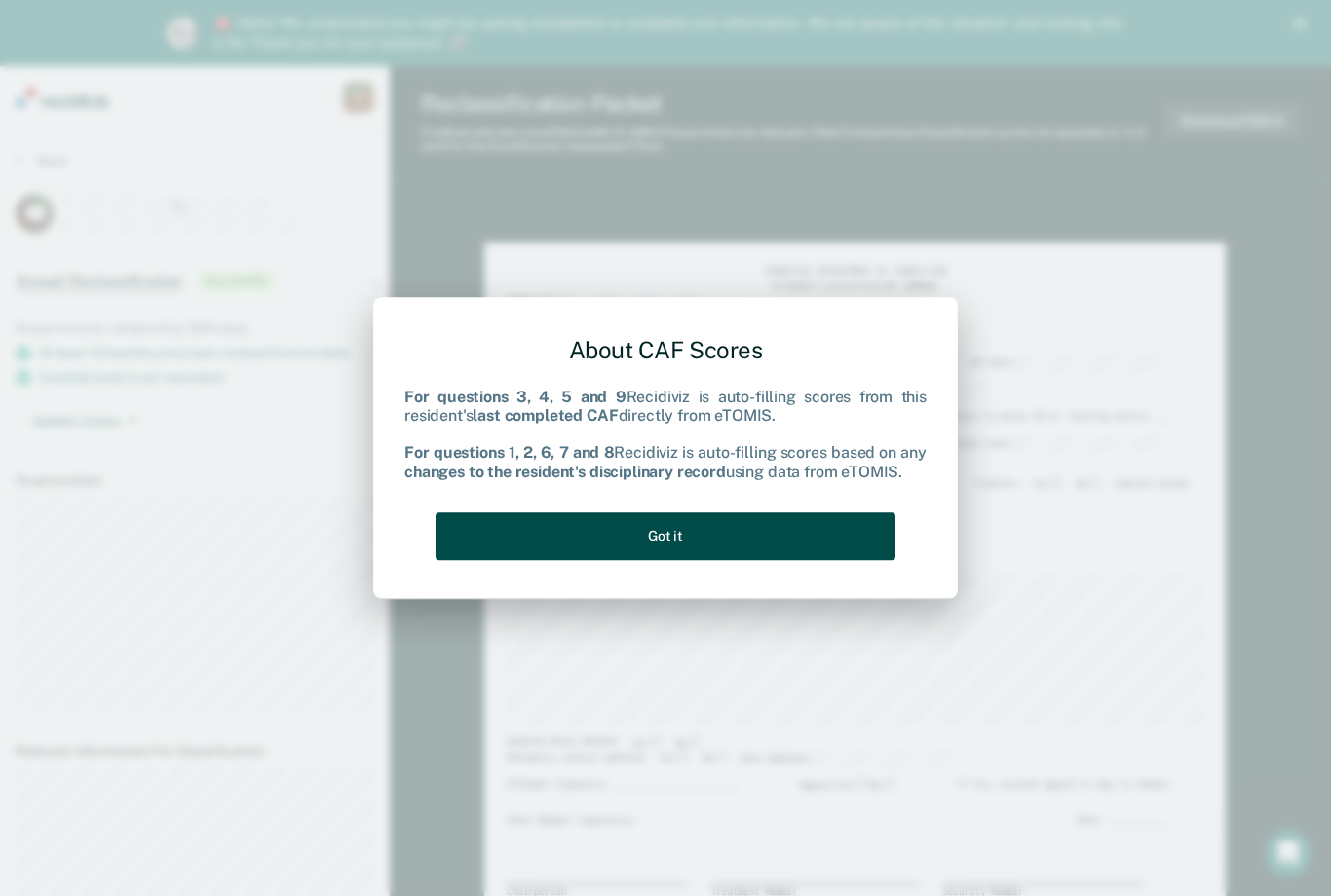 click on "Got it" at bounding box center [666, 536] 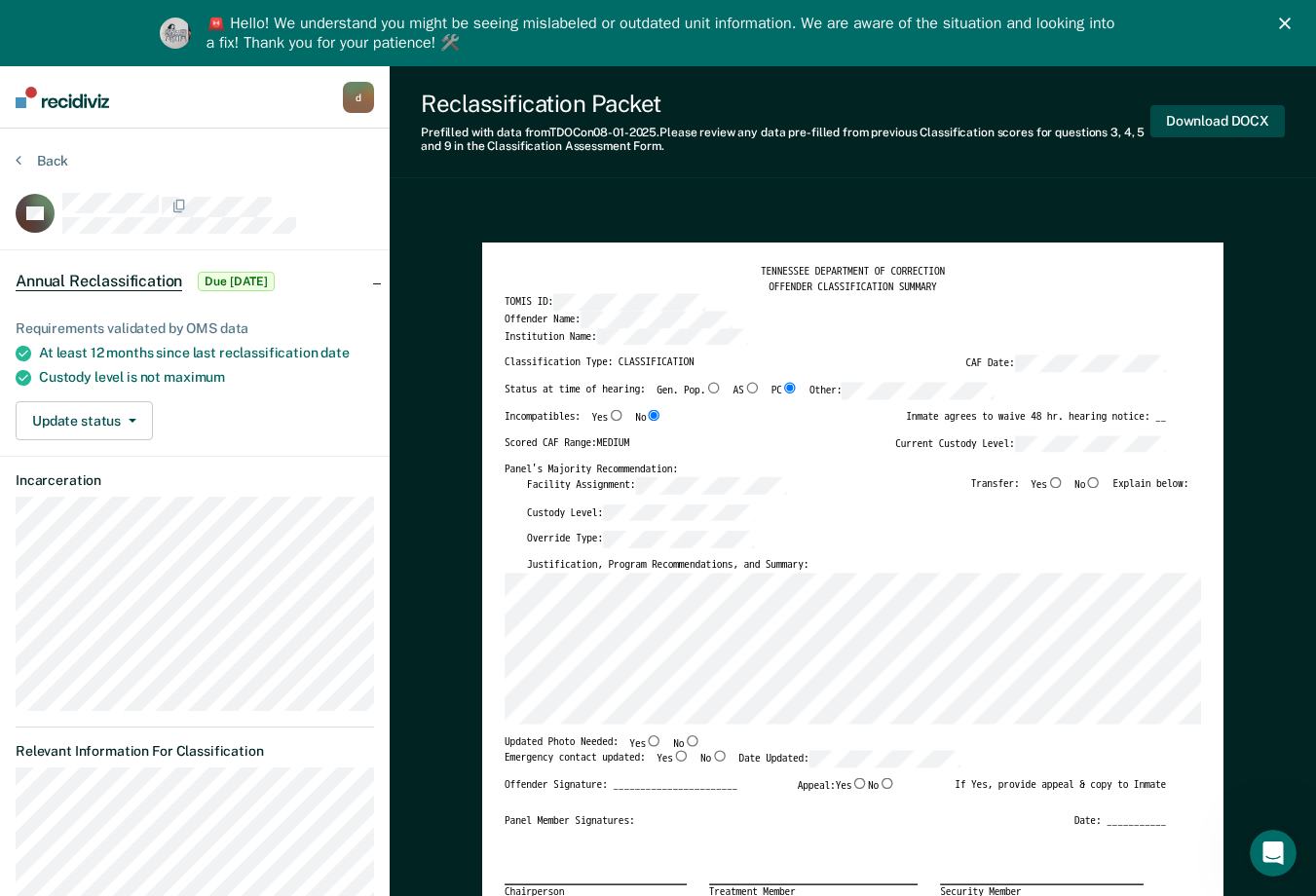 click on "Download DOCX" at bounding box center [1218, 121] 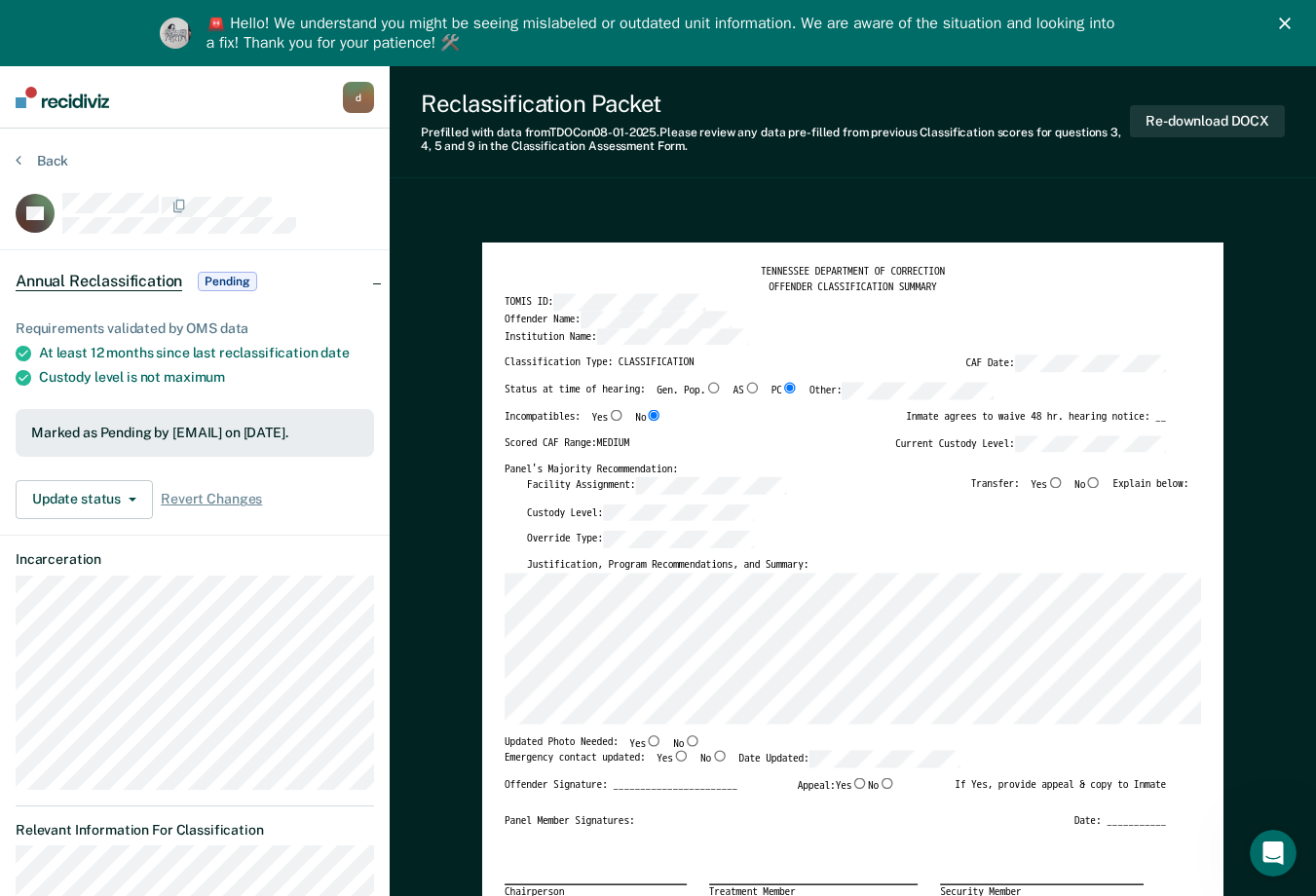click on "Reclassification Packet Prefilled with data from TDOC on [DATE]. Please review any data pre-filled from previous Classification scores for questions 3, 4, 5 and 9 in the Classification Assessment Form. Re-download DOCX TENNESSEE DEPARTMENT OF CORRECTION OFFENDER CLASSIFICATION SUMMARY TOMIS ID: Offender Name: Institution Name: Classification Type: CLASSIFICATION CAF Date: Status at time of hearing: Gen. Pop. AS PC Other: Incompatibles: Yes No Inmate agrees to waive 48 hr. hearing notice: Scored CAF Range: MEDIUM Current Custody Level: Panel's Majority Recommendation: Facility Assignment: Transfer: Yes No Explain below: Custody Level: Override Type: Justification, Program Recommendations, and Summary: Updated Photo Needed: Yes No Emergency contact updated: Yes No Date Updated: Offender Signature: _______________________ Appeal: Yes No If Yes, provide appeal \u0026 copy to Inmate Panel Member Signatures: Date: Chairperson Treatment Member Security Member Approving Authority: Date" at bounding box center (852, 2193) 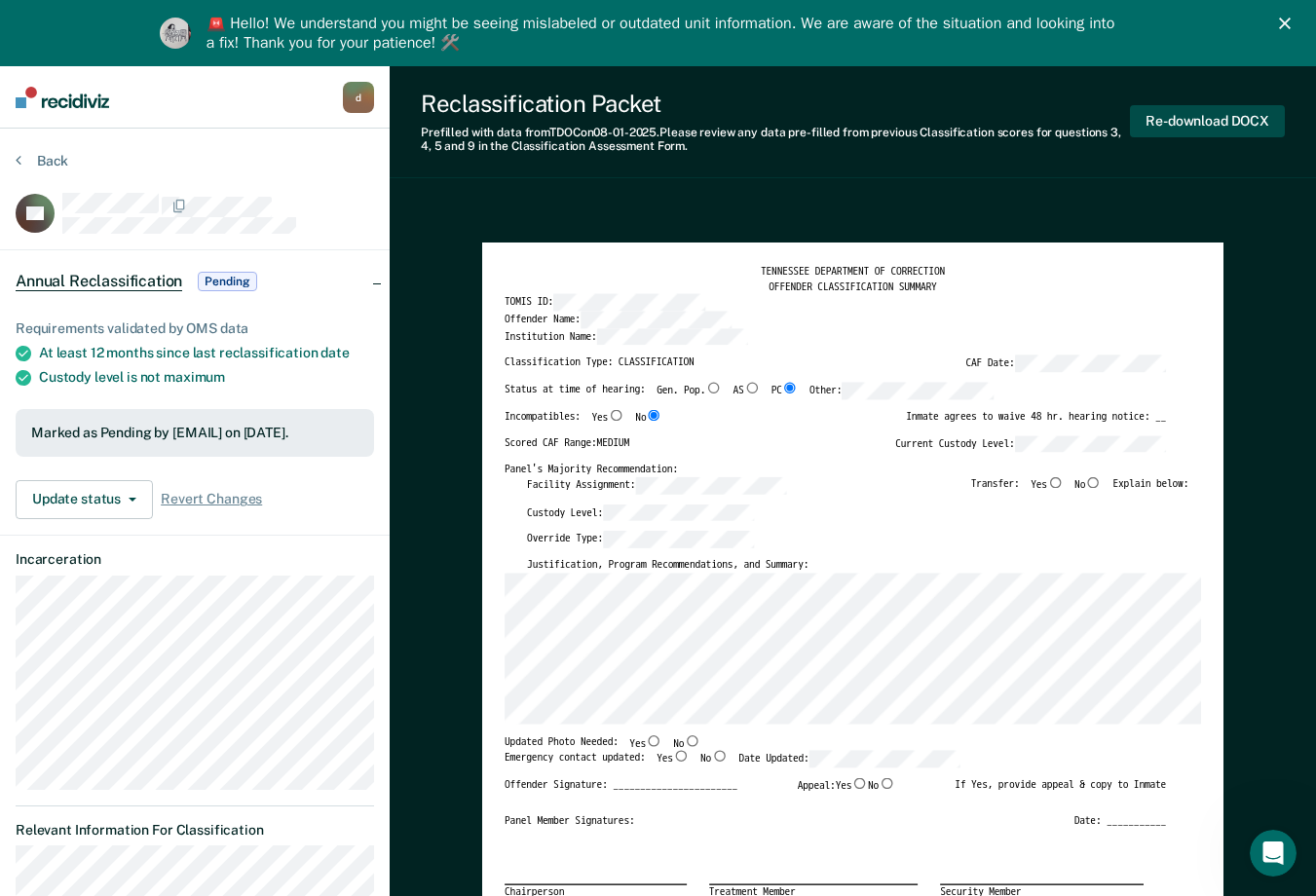 click on "Re-download DOCX" at bounding box center (1207, 121) 